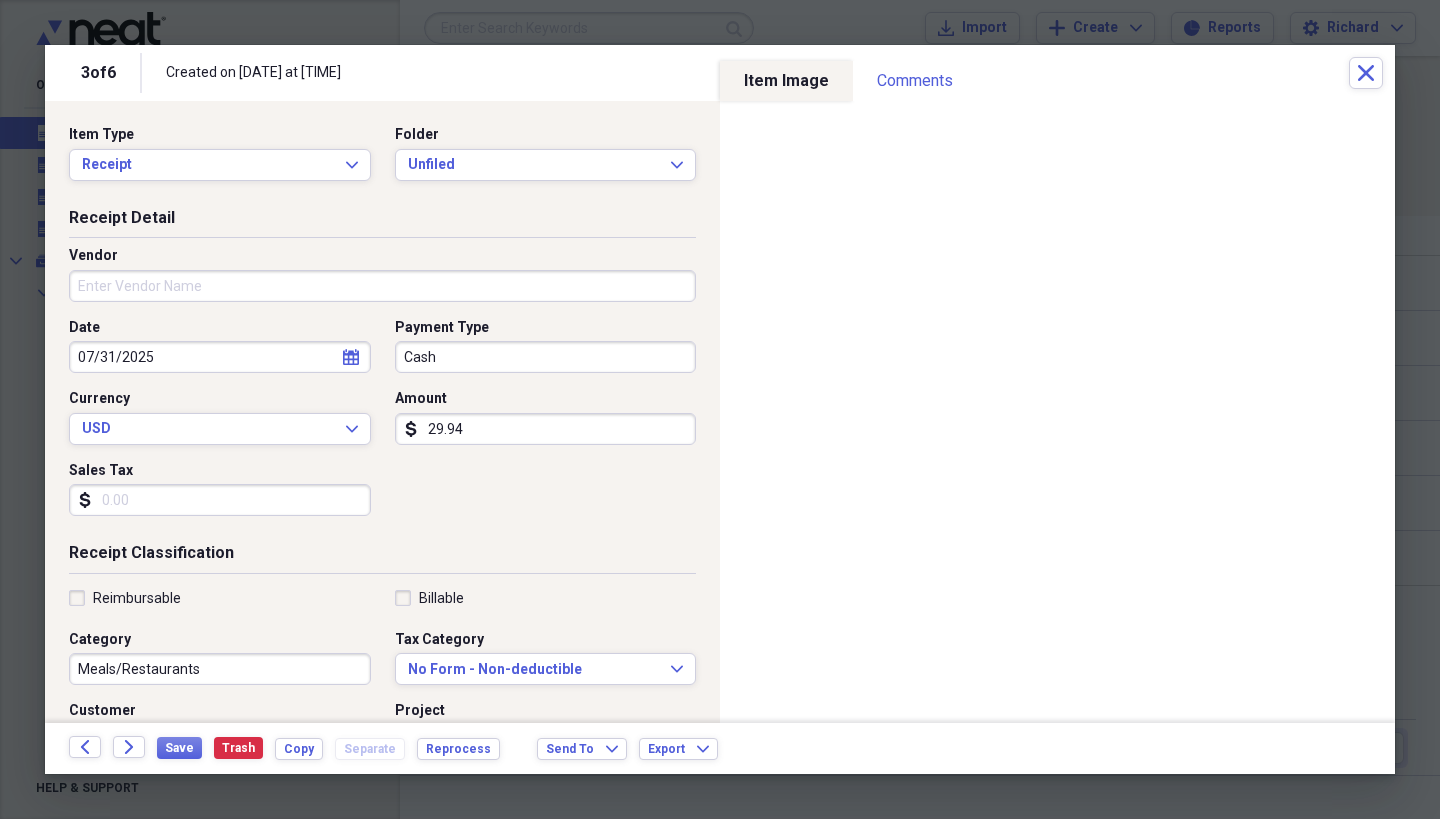 scroll, scrollTop: 0, scrollLeft: 0, axis: both 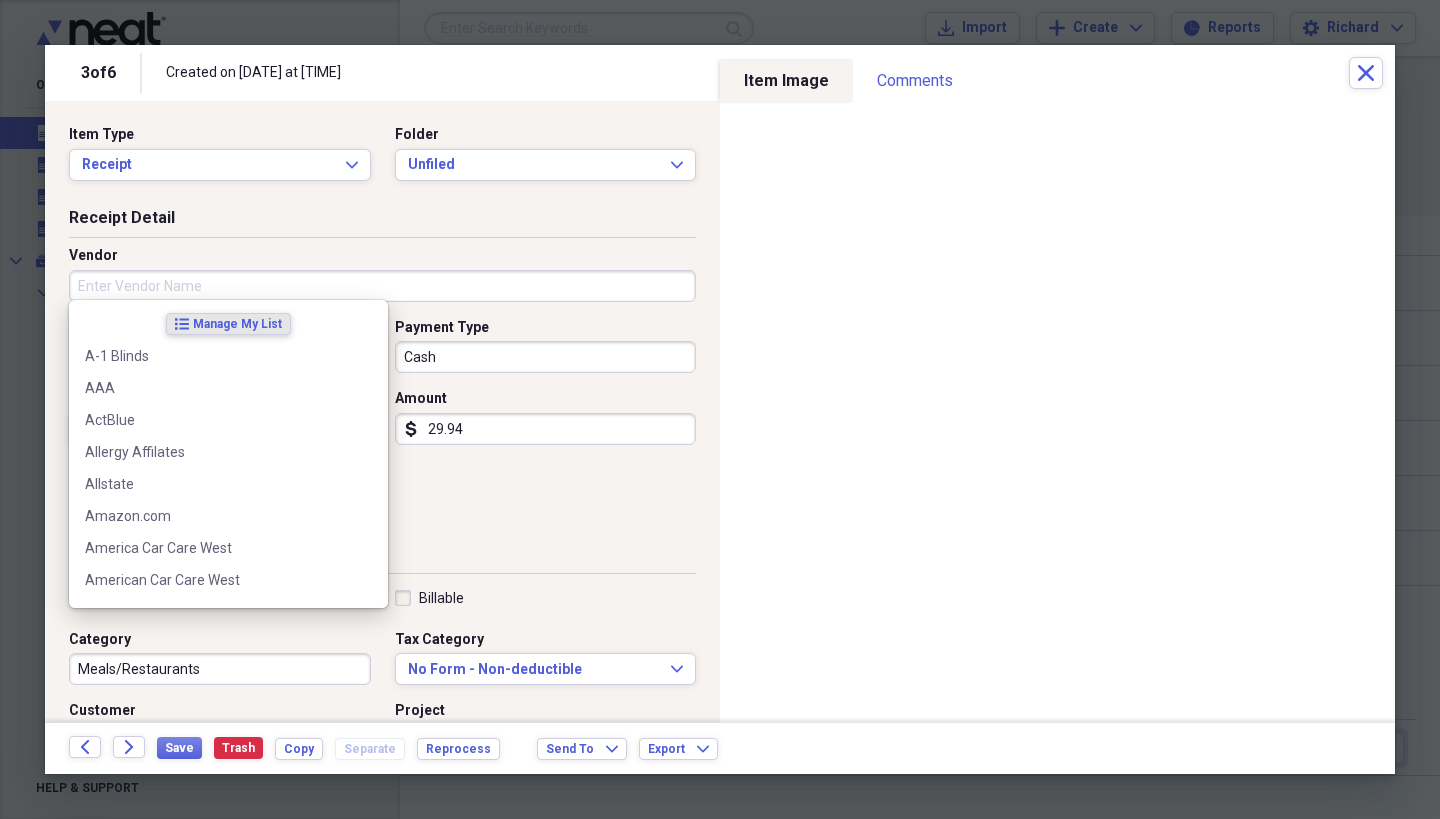 click on "Vendor" at bounding box center [382, 286] 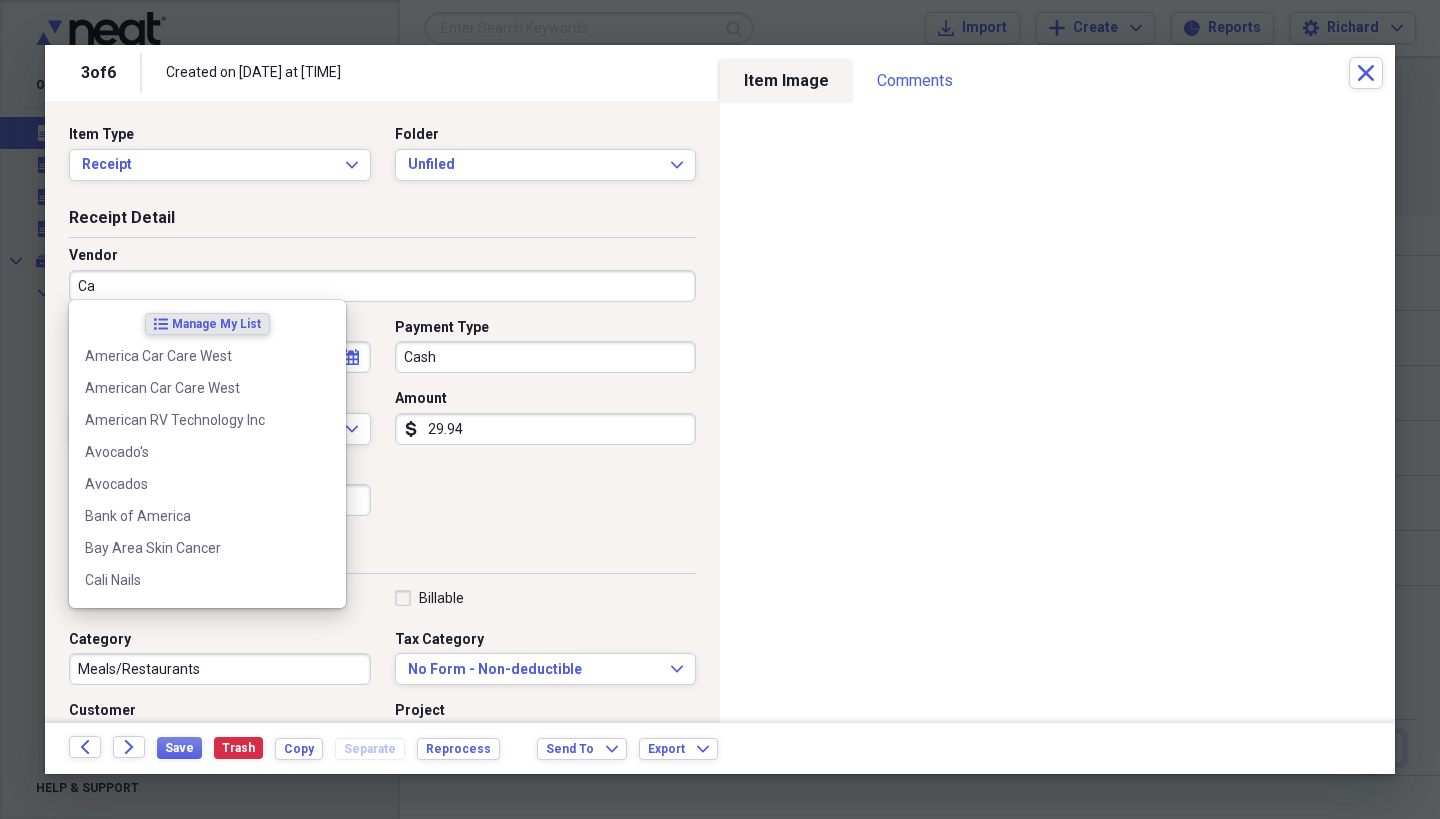 type on "C" 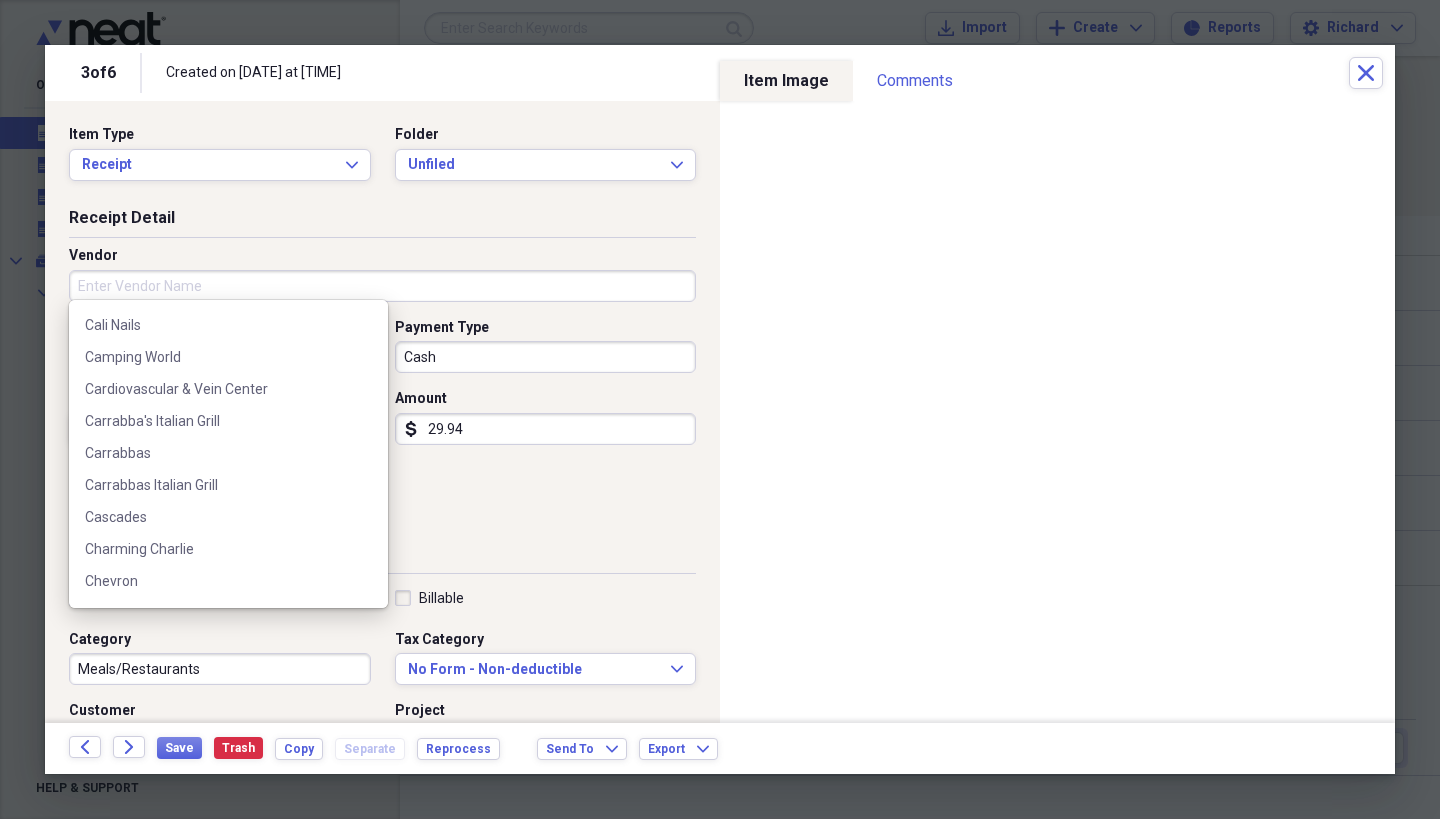 scroll, scrollTop: 1788, scrollLeft: 0, axis: vertical 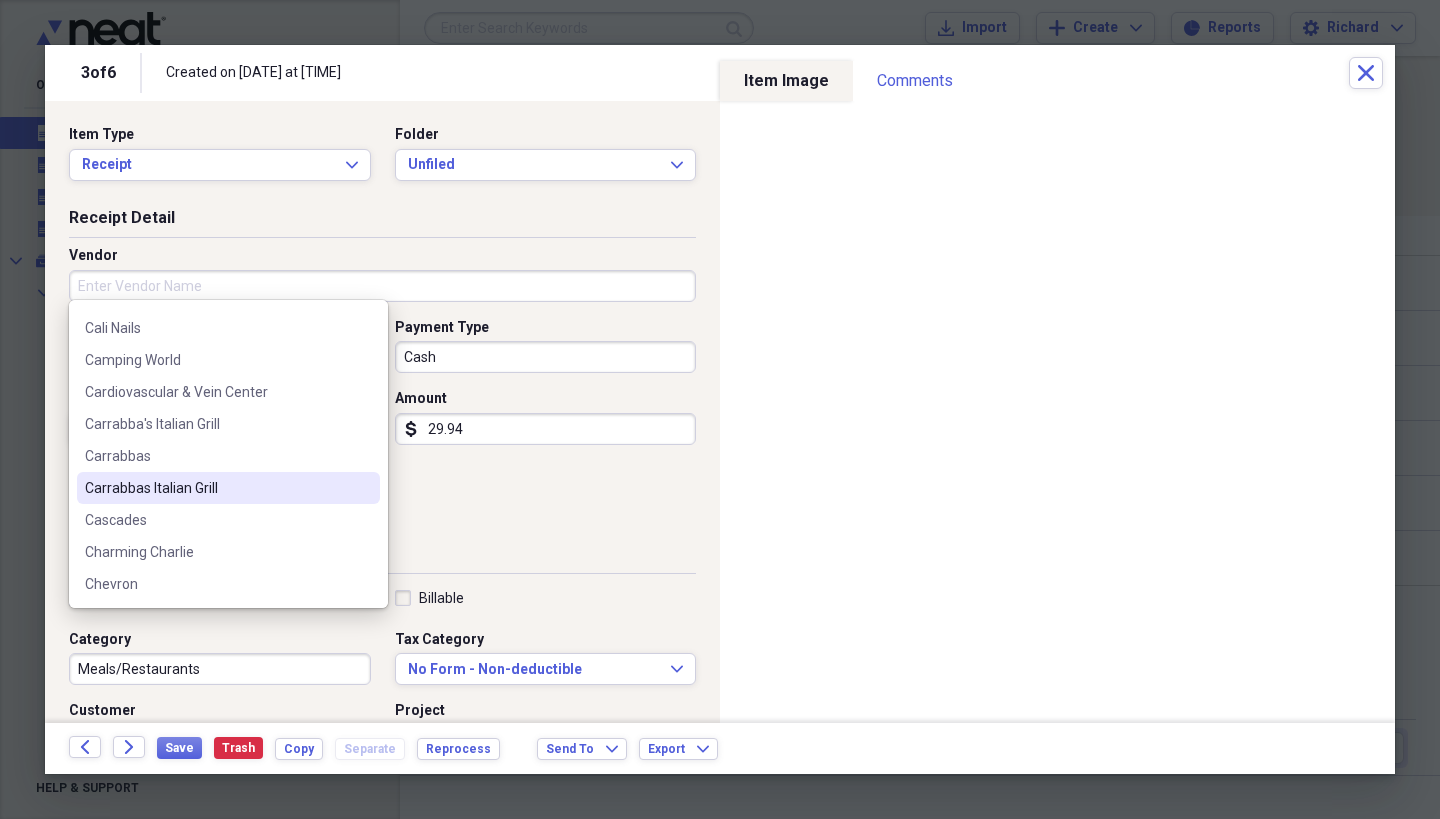 click on "Carrabbas Italian Grill" at bounding box center (228, 488) 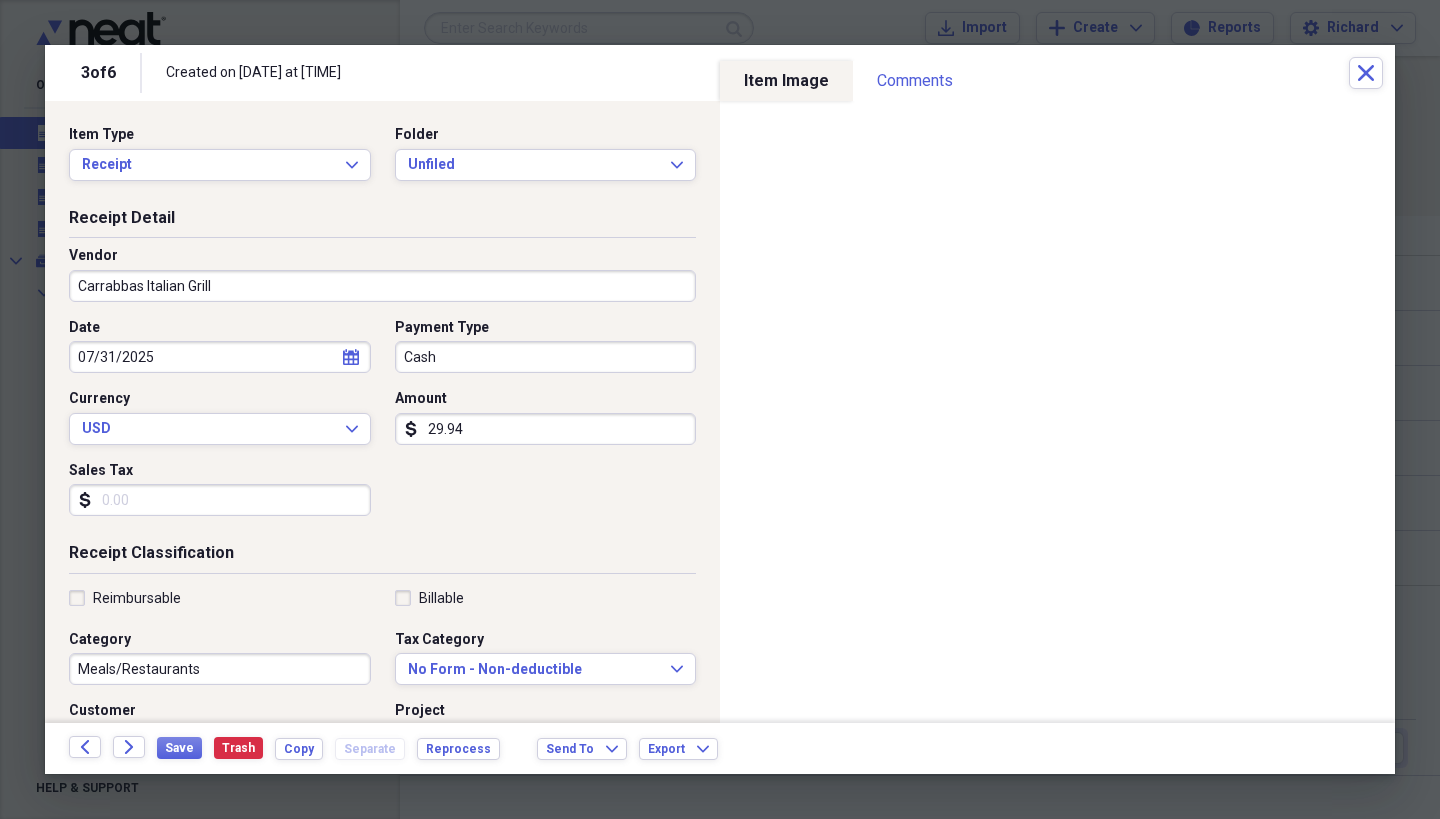 click on "Sales Tax" at bounding box center [220, 500] 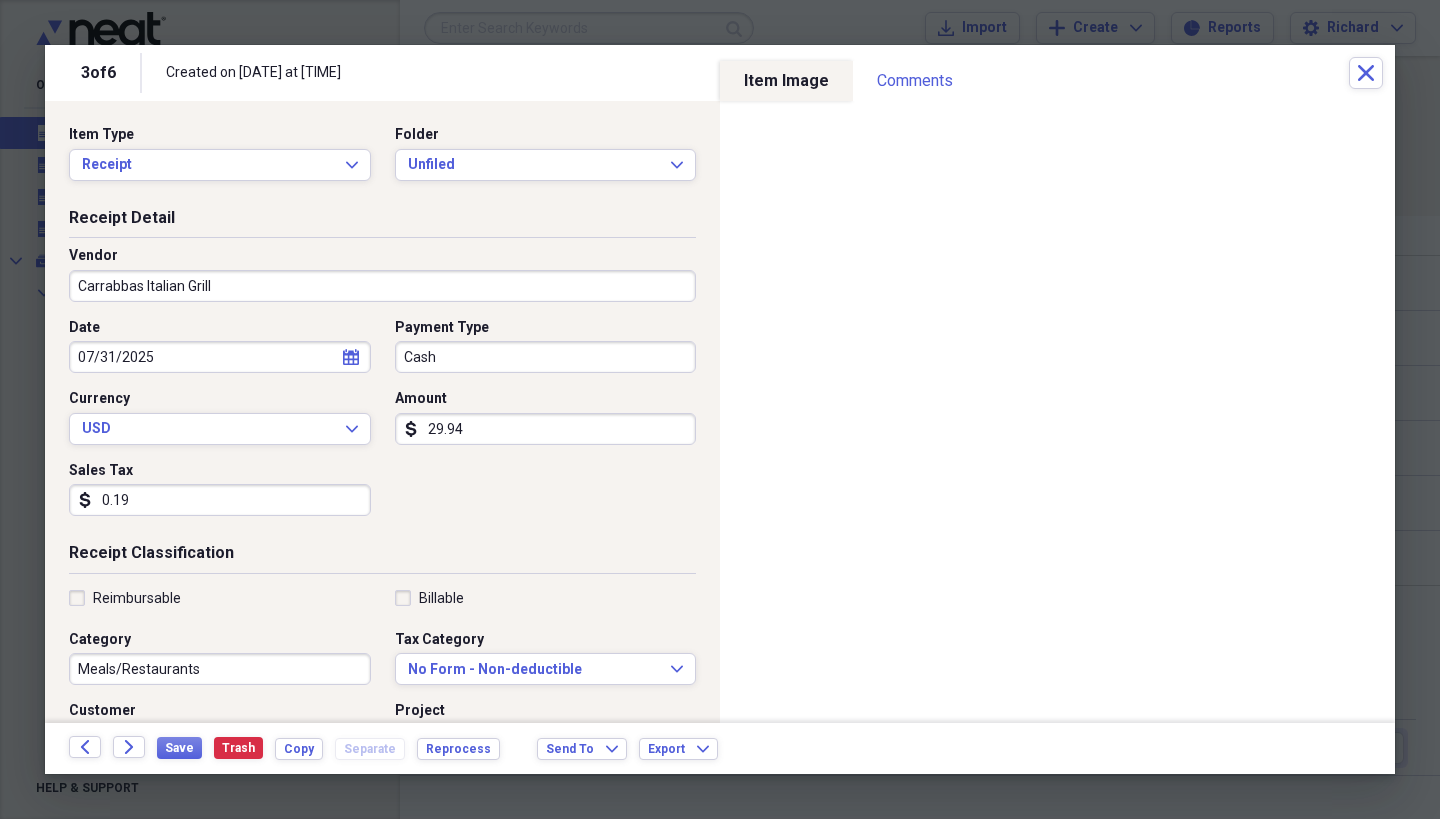 type on "1.96" 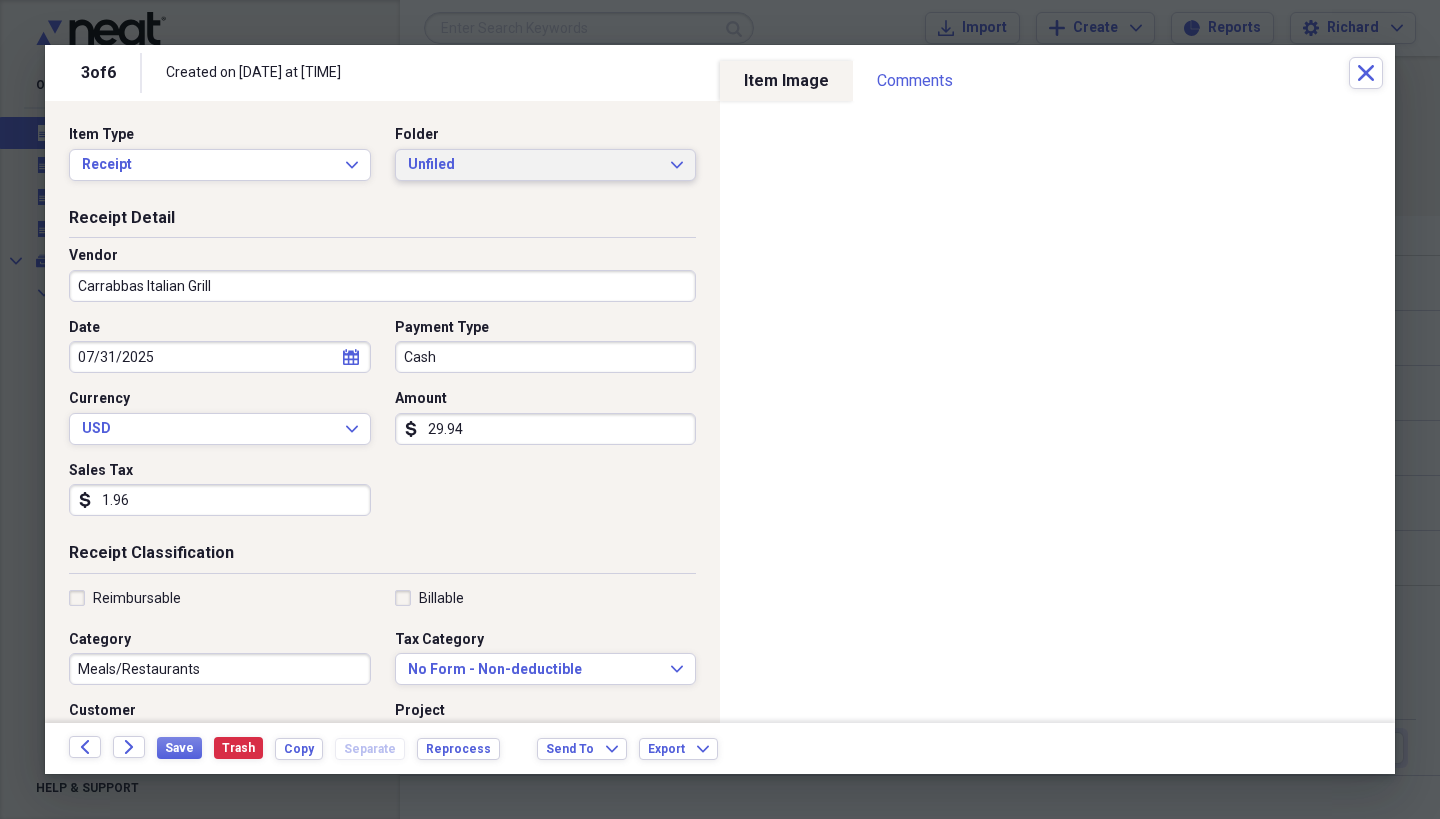 scroll, scrollTop: 0, scrollLeft: 0, axis: both 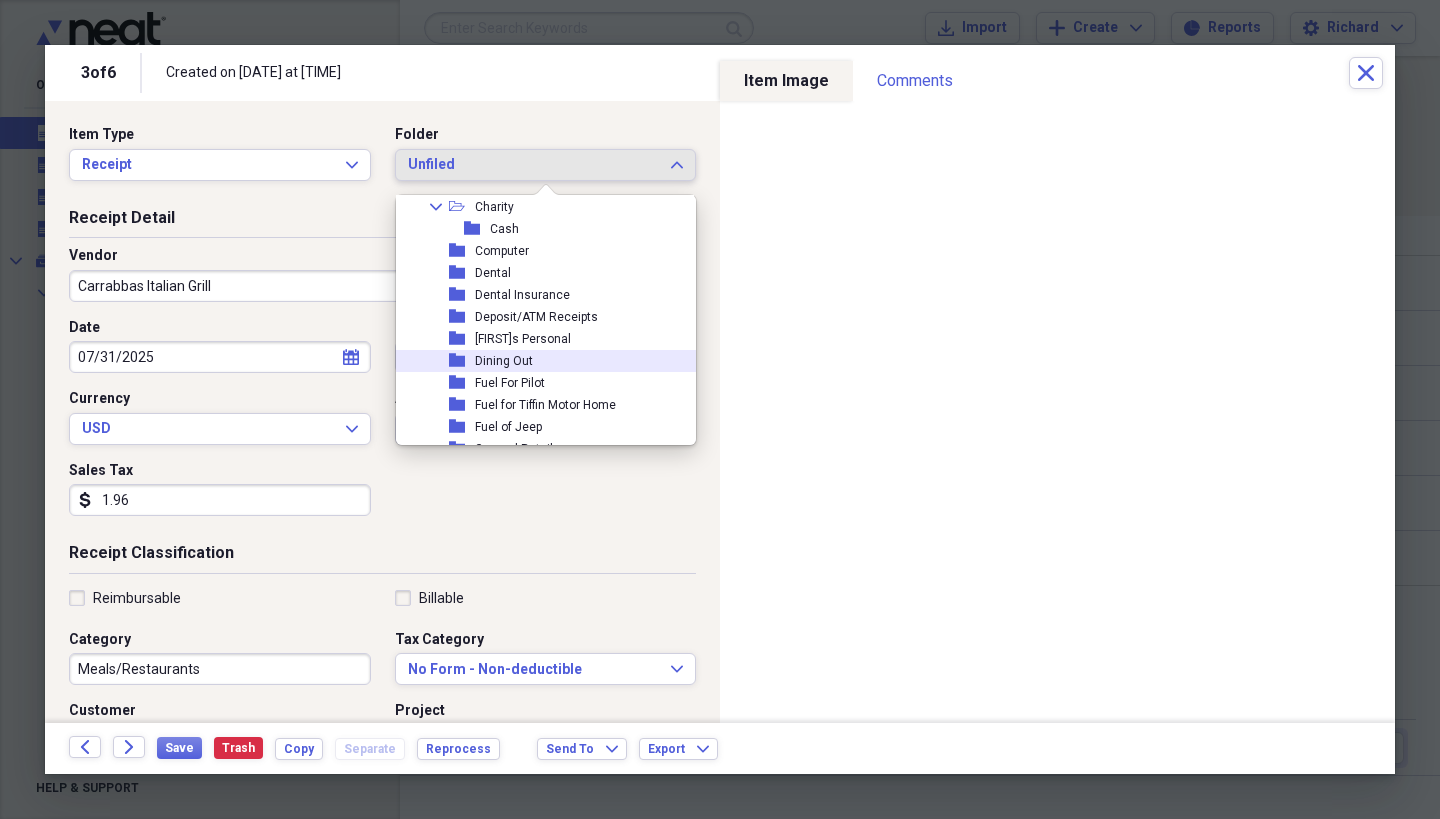 click on "Dining Out" at bounding box center [504, 361] 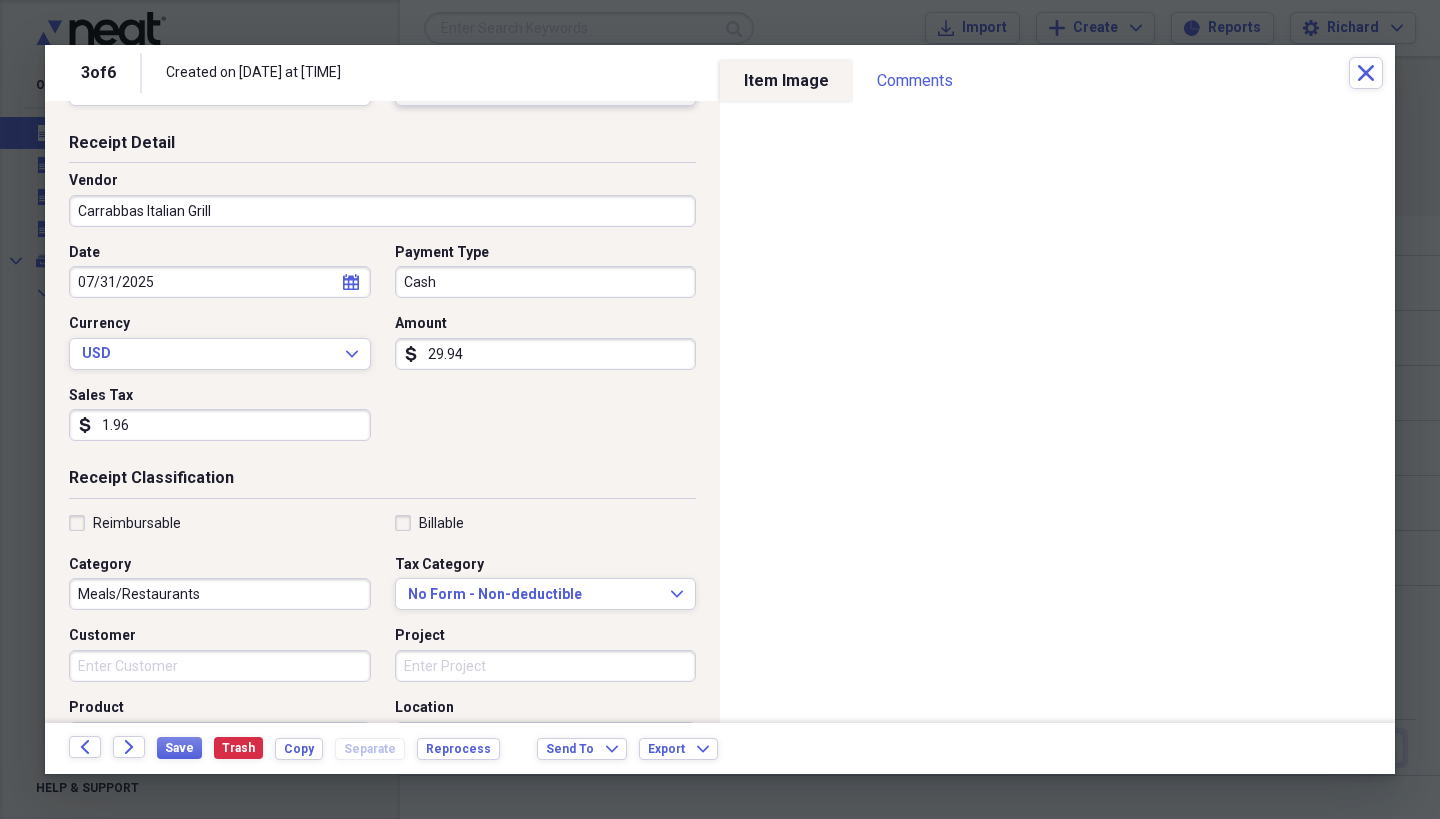 scroll, scrollTop: 127, scrollLeft: 0, axis: vertical 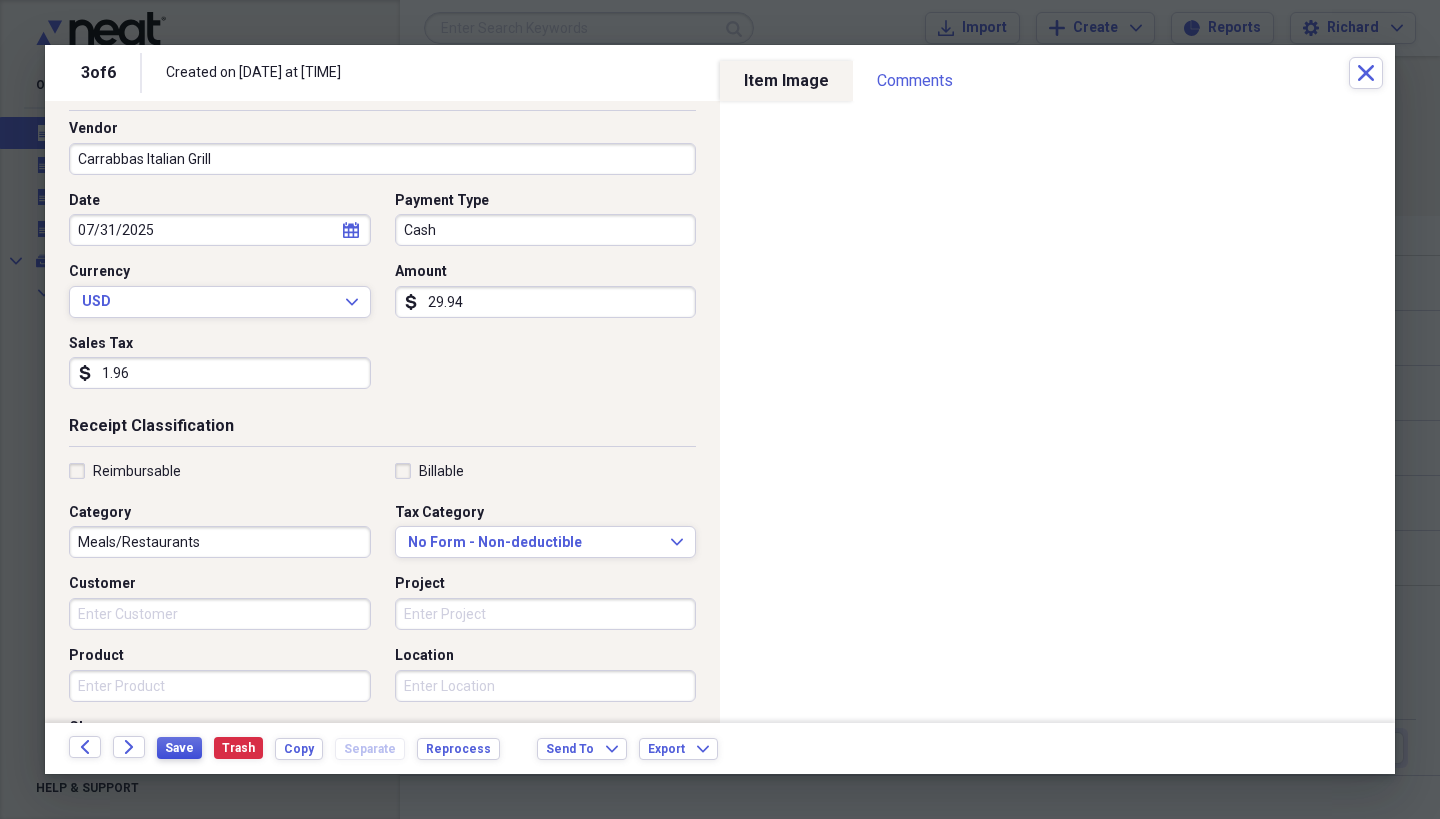 click on "Save" at bounding box center (179, 748) 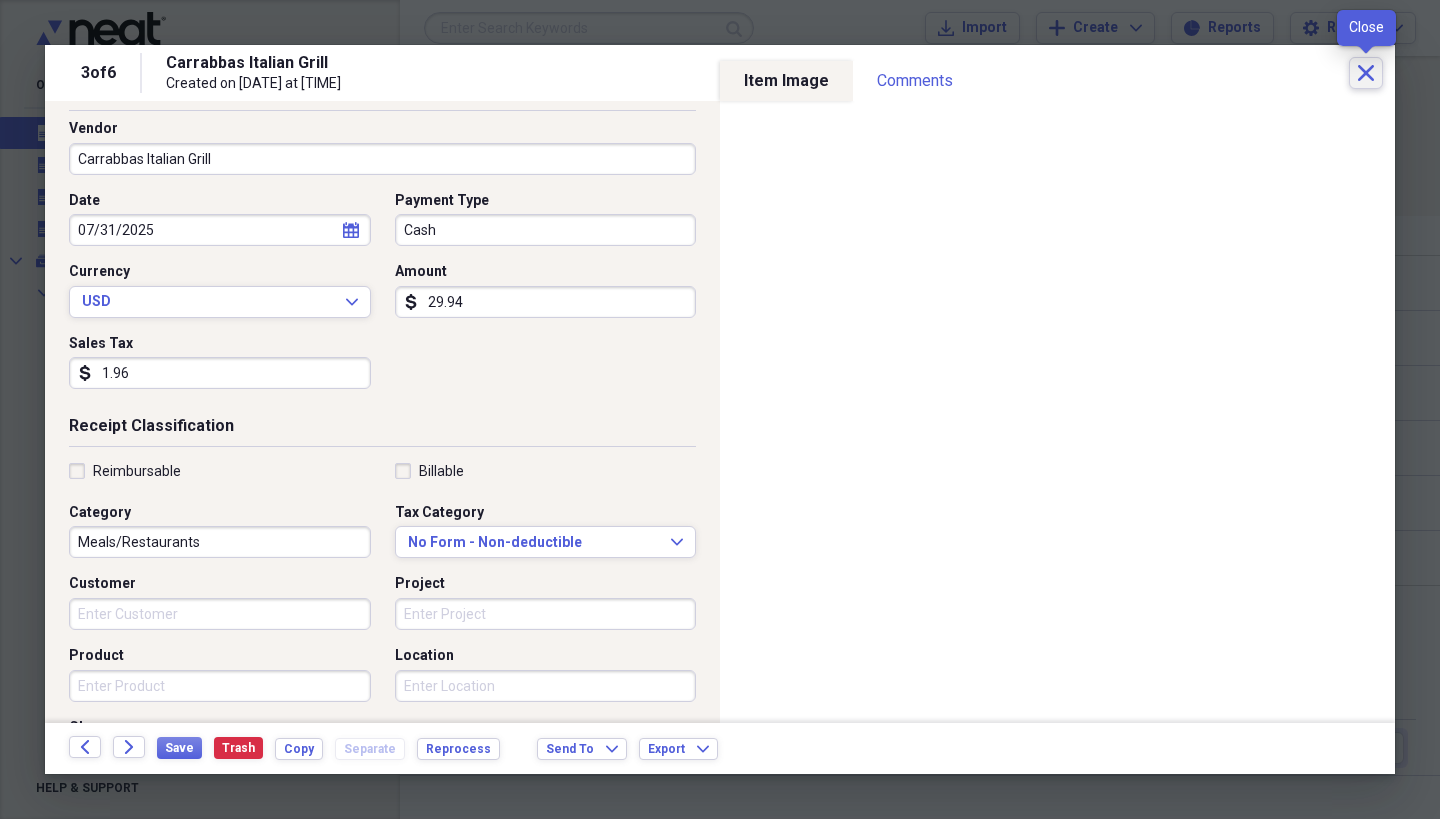 click 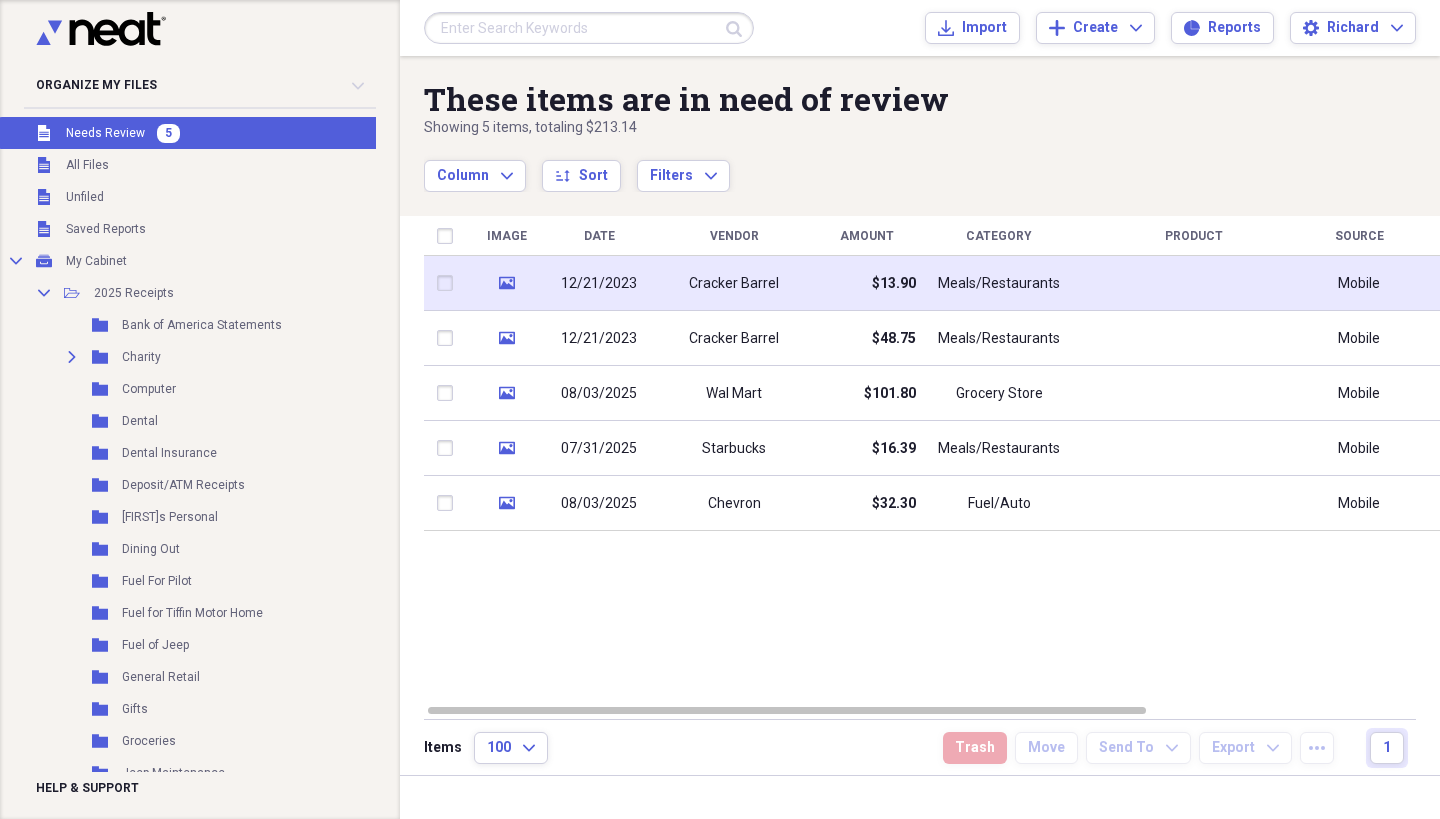 click on "$13.90" at bounding box center [866, 283] 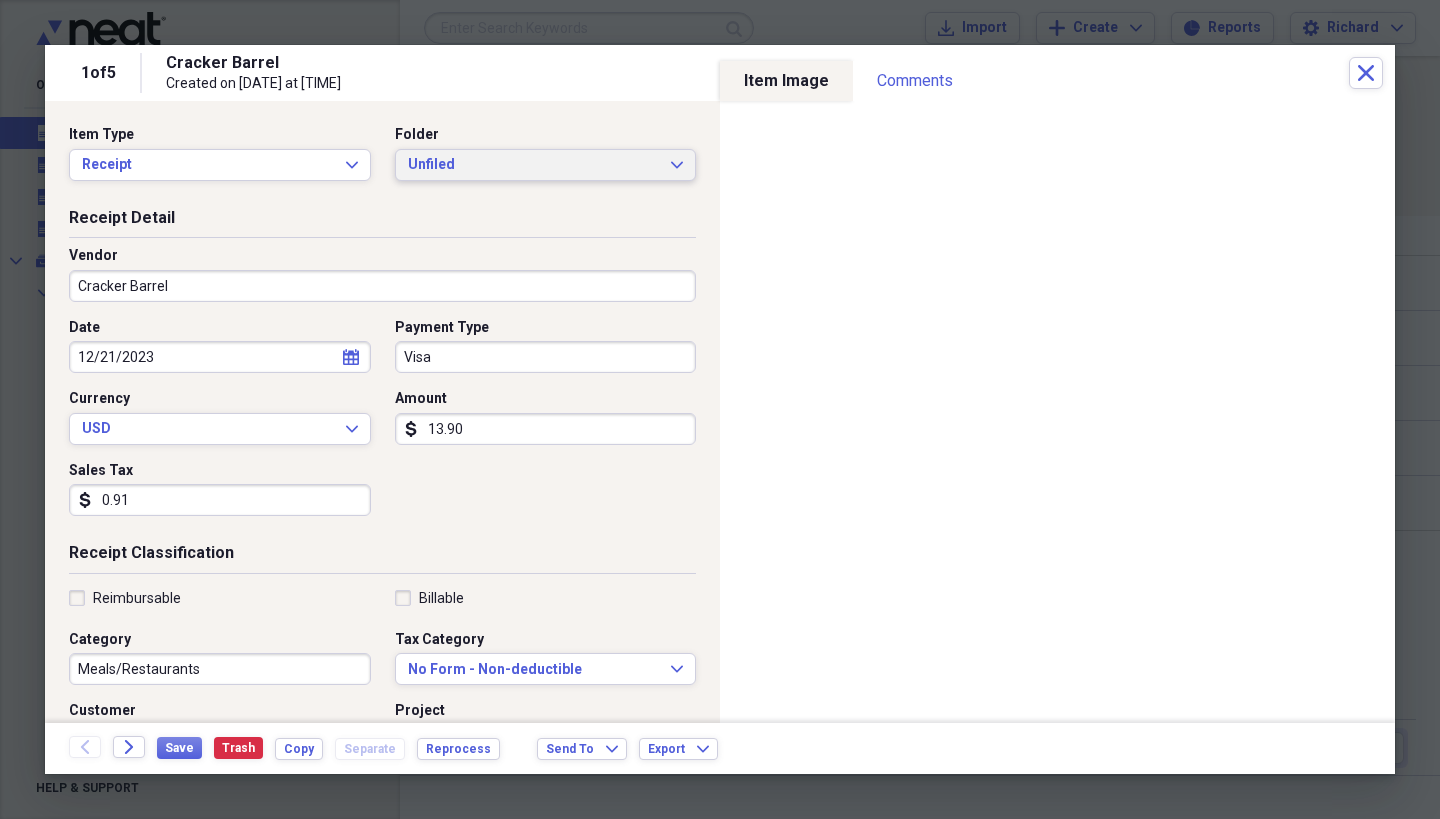 click on "Unfiled Expand" at bounding box center (546, 165) 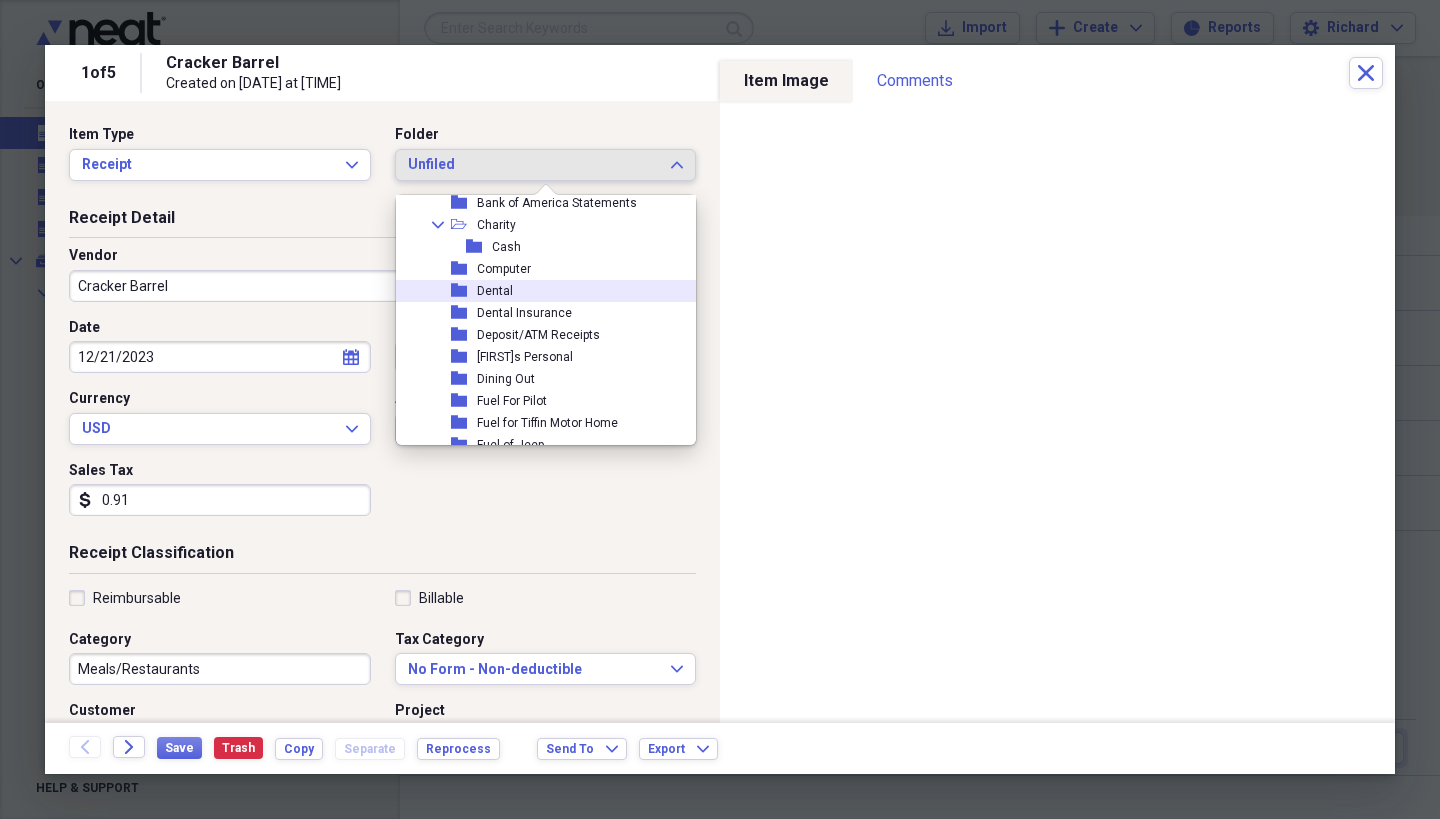 scroll, scrollTop: 88, scrollLeft: 0, axis: vertical 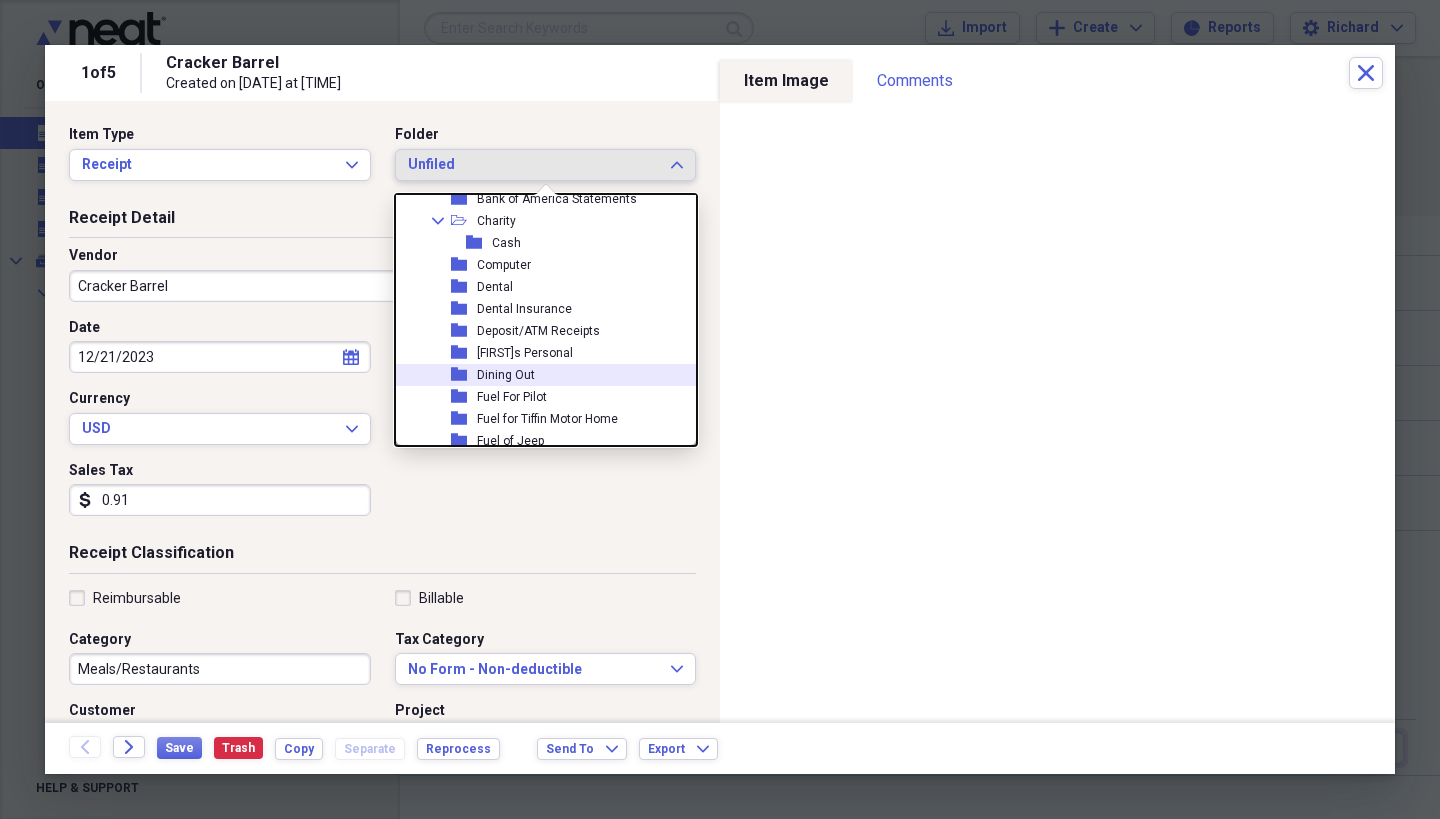 click on "folder Dining Out" at bounding box center (552, 375) 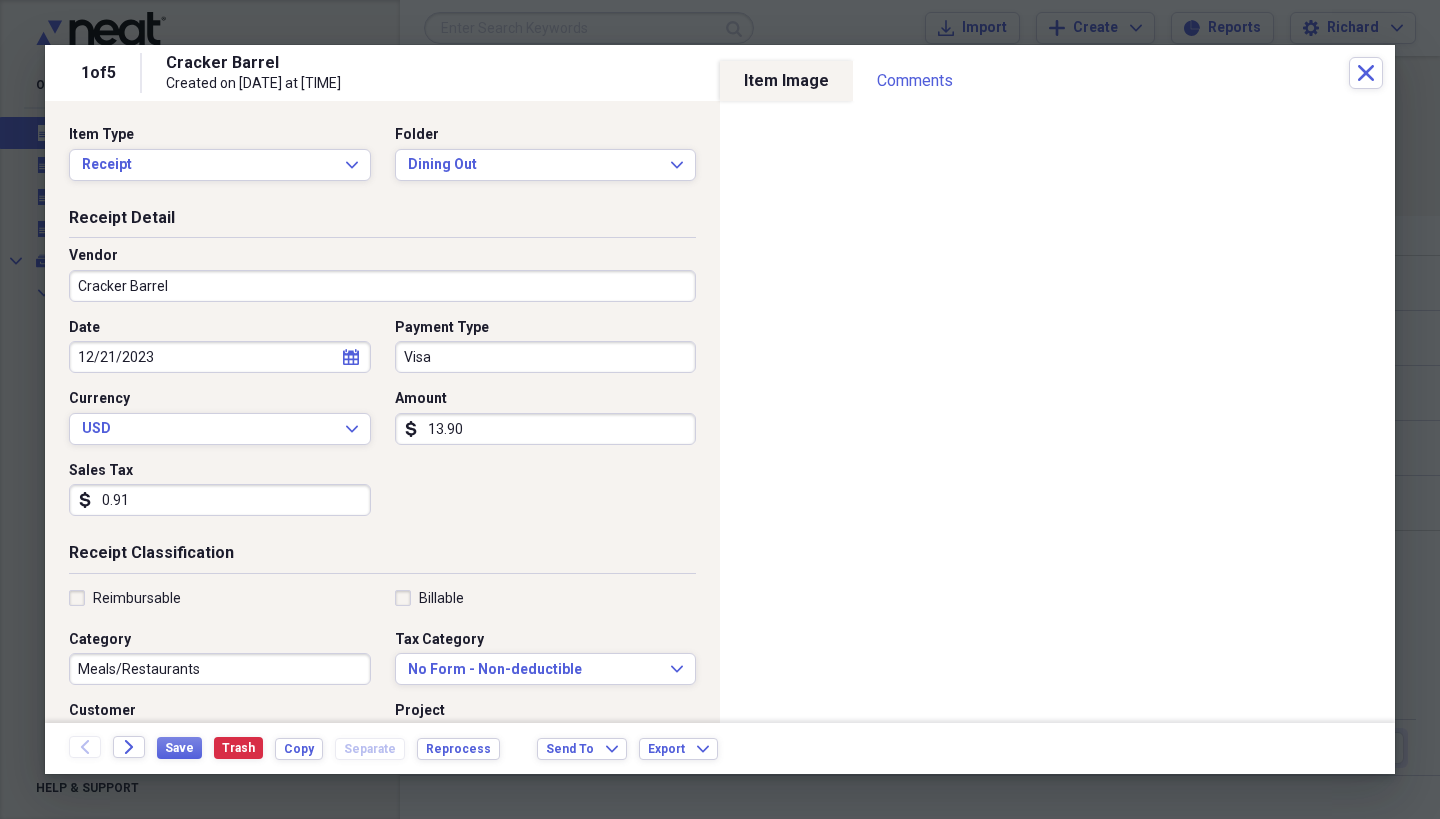 click 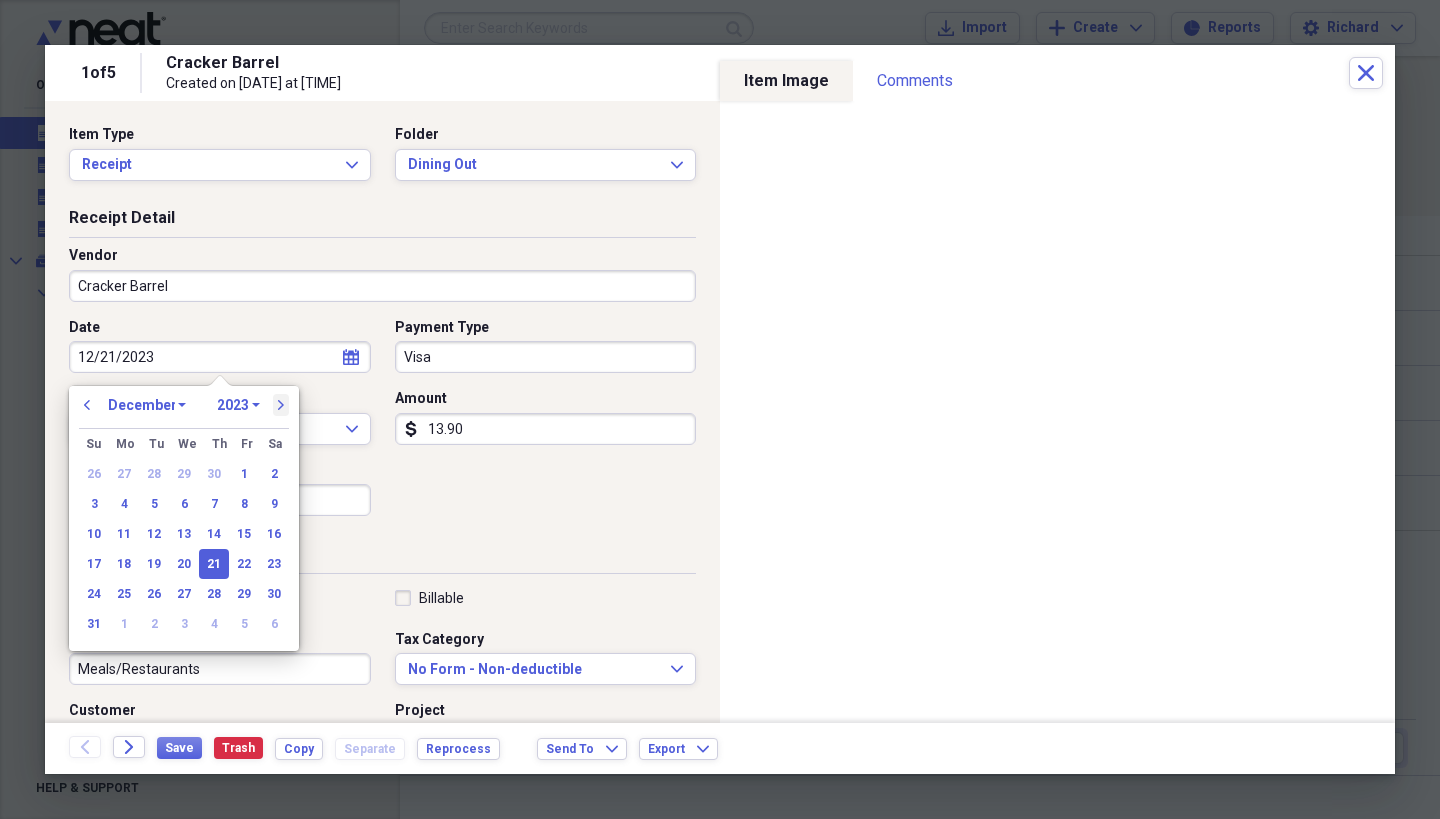 click on "next" at bounding box center (281, 405) 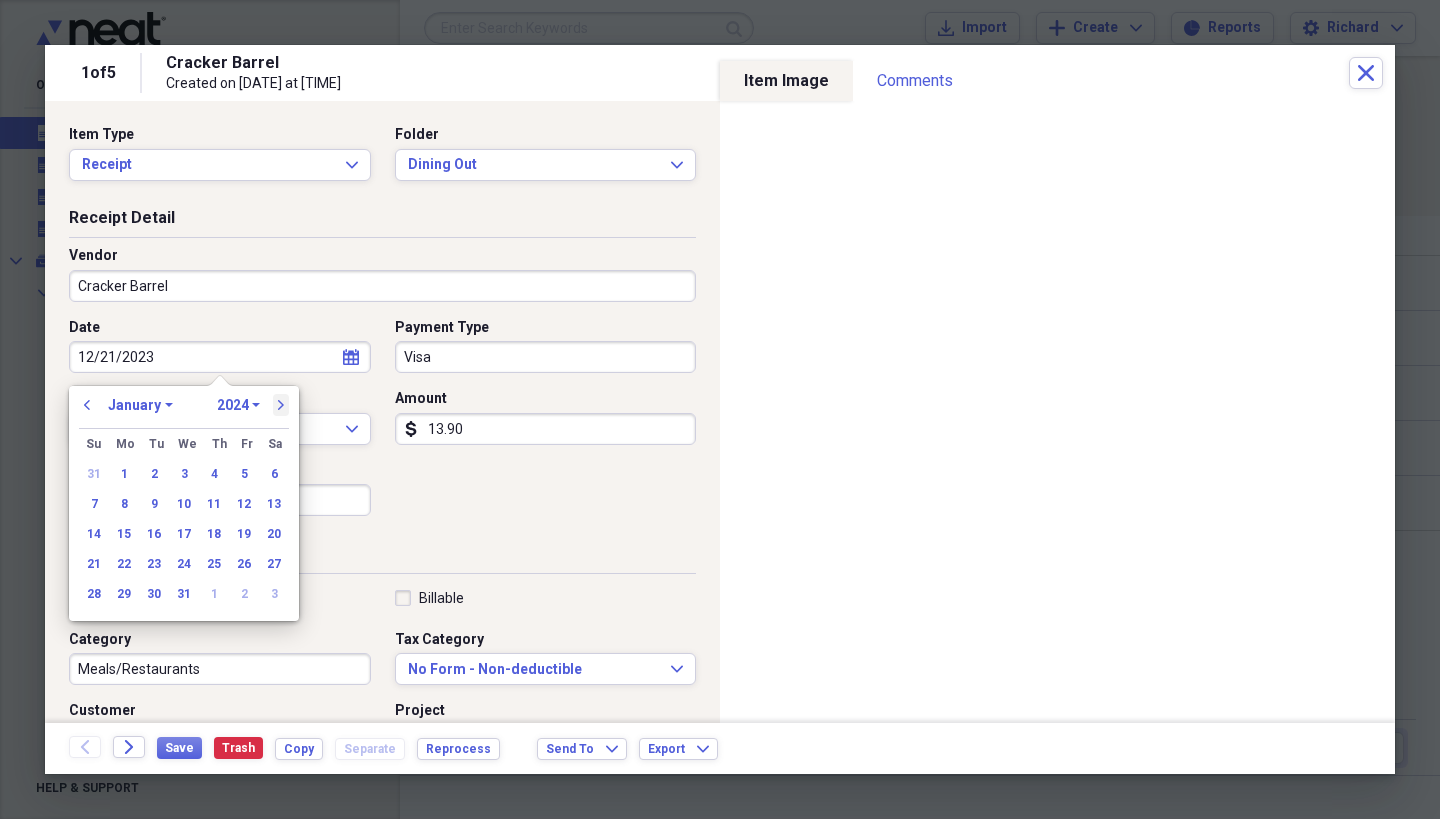 click on "next" at bounding box center [281, 405] 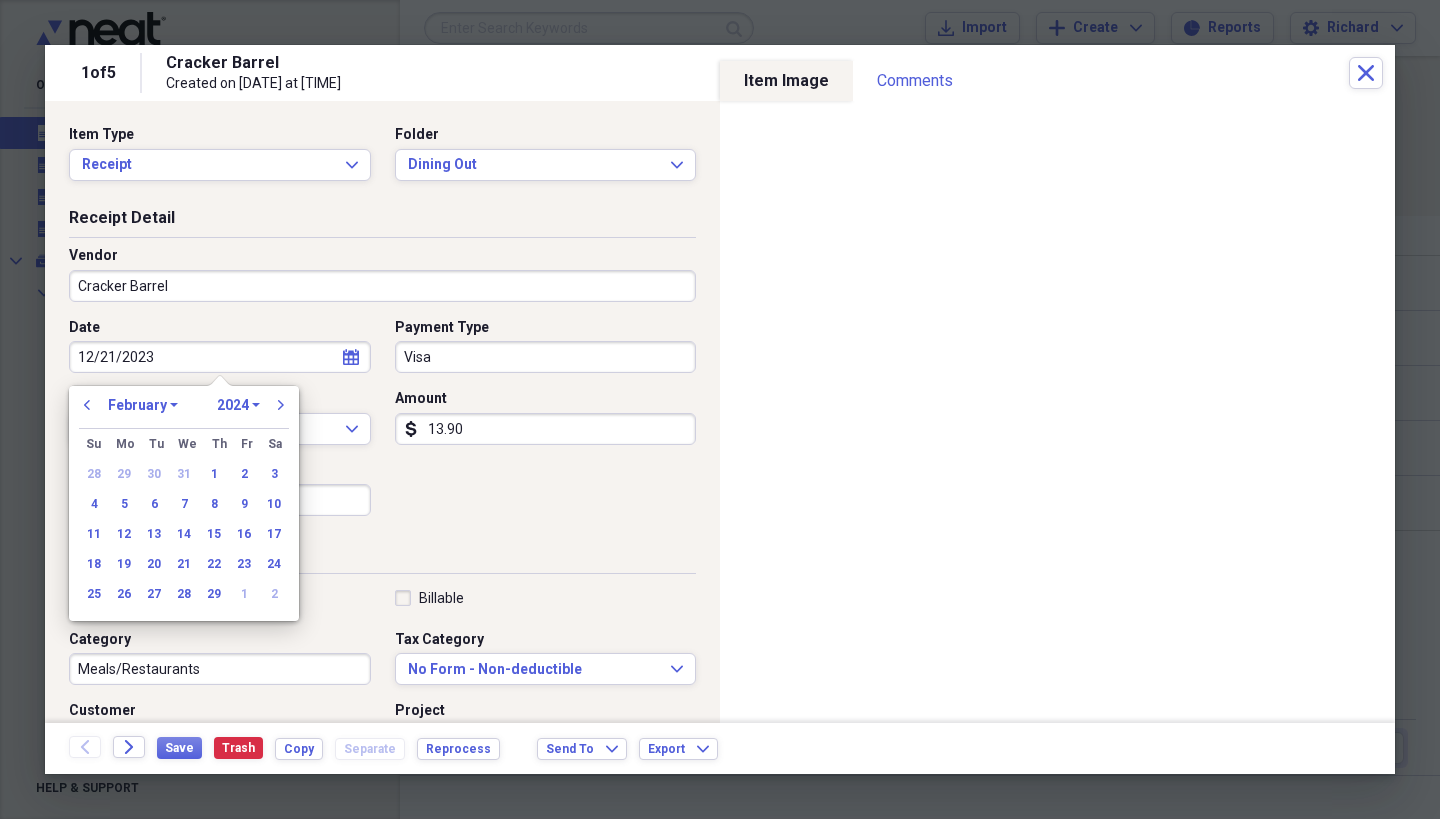 select on "7" 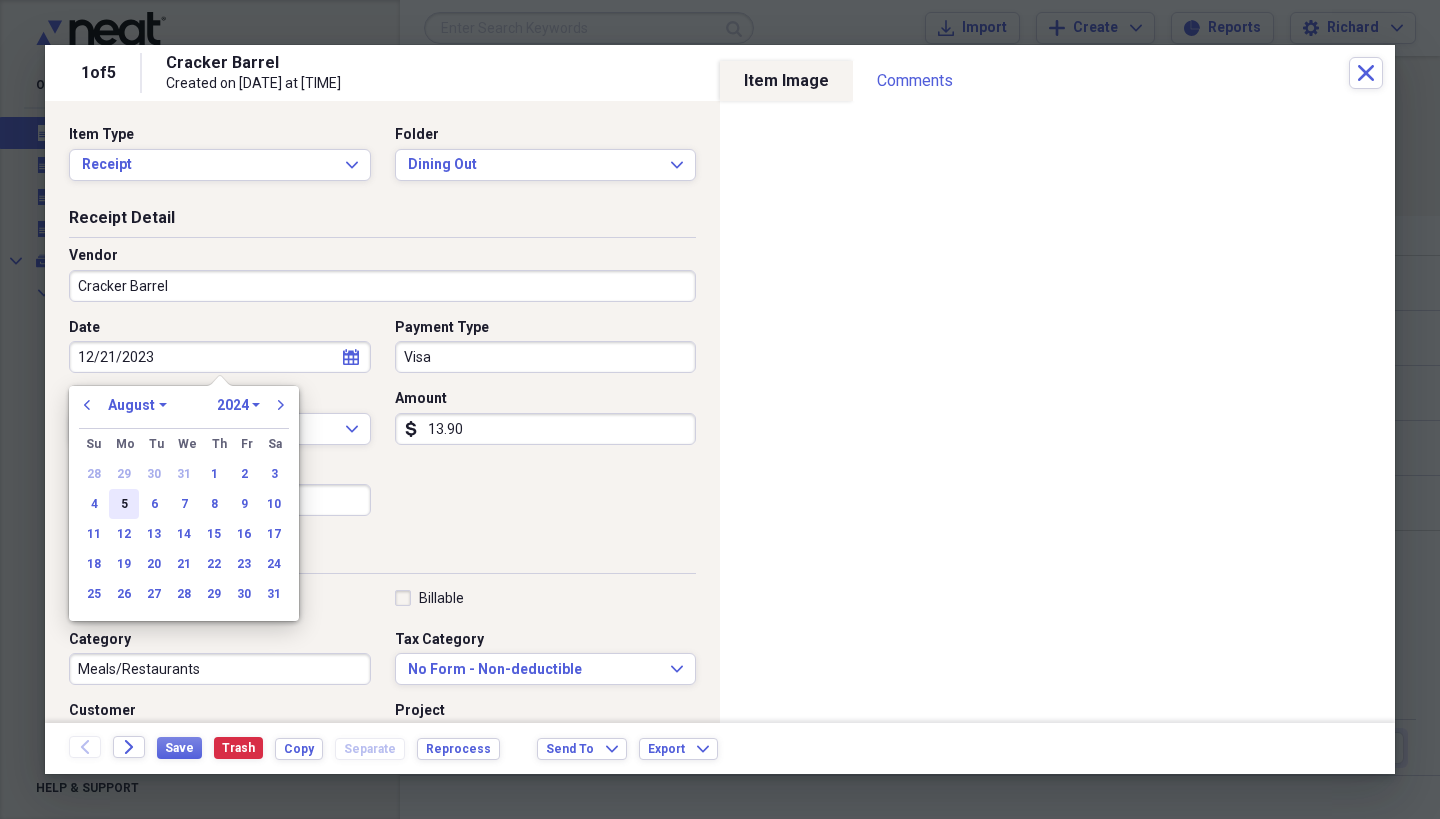 click on "5" at bounding box center [124, 504] 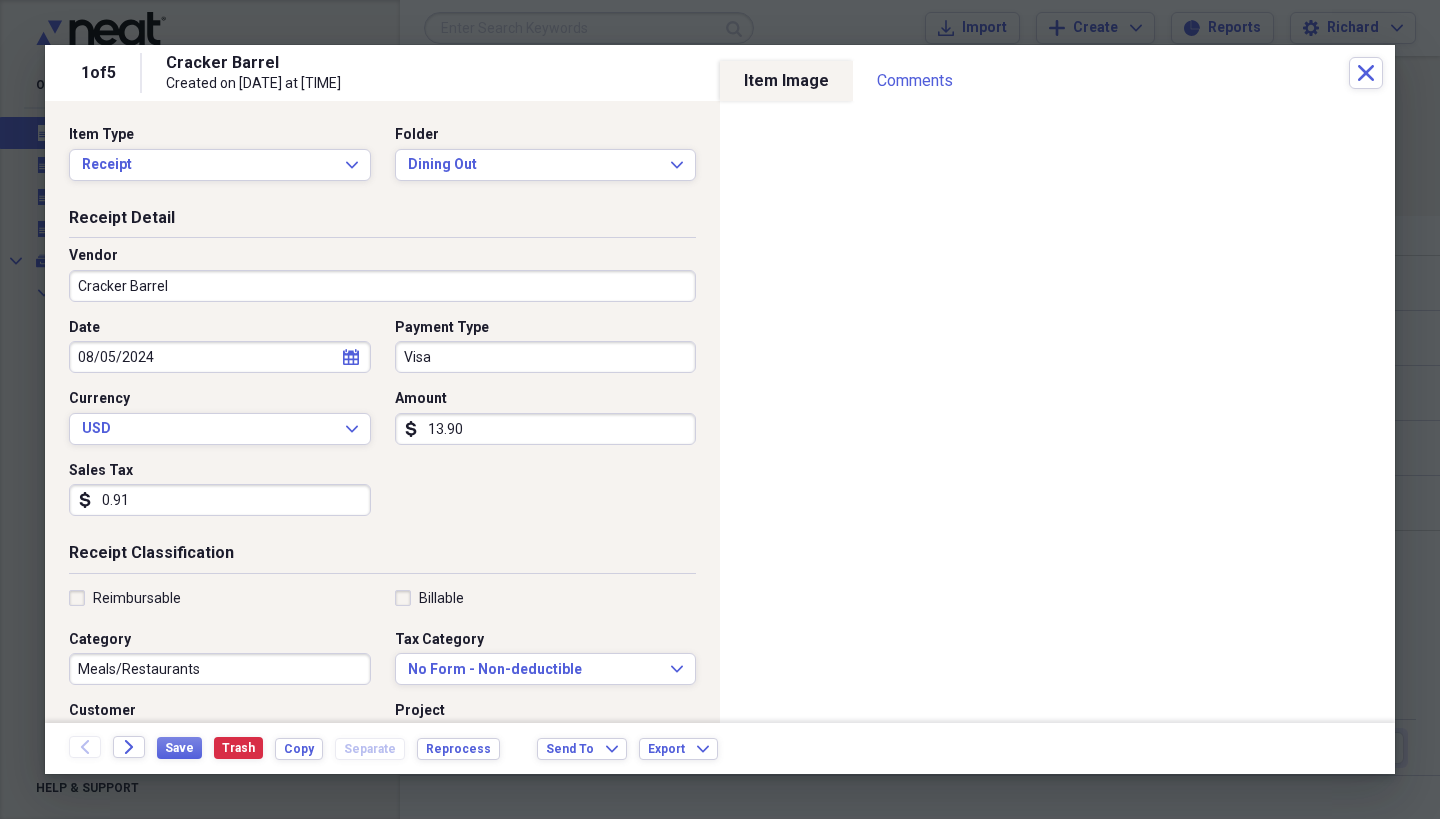 click on "Visa" at bounding box center [546, 357] 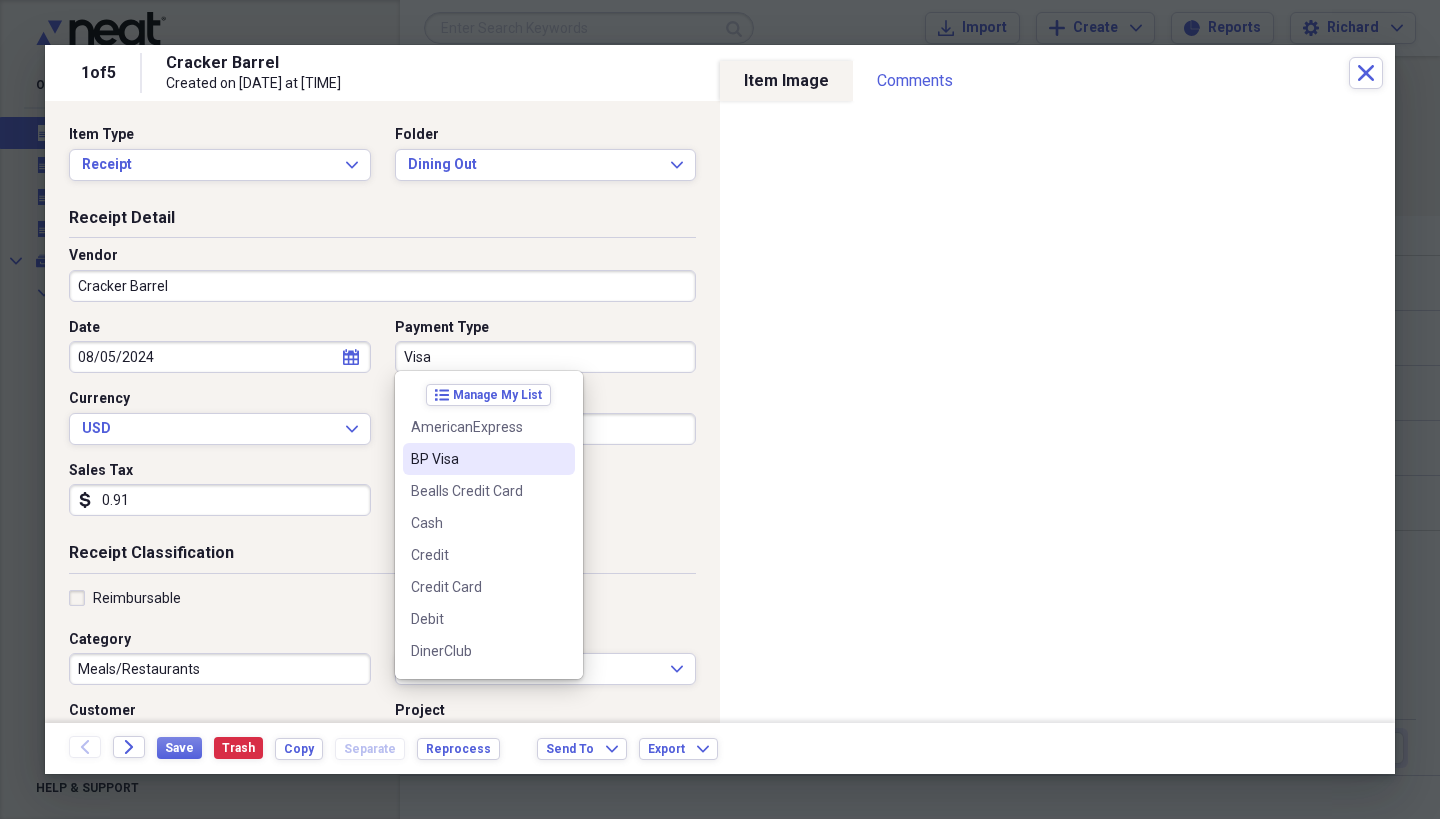 click on "BP Visa" at bounding box center (477, 459) 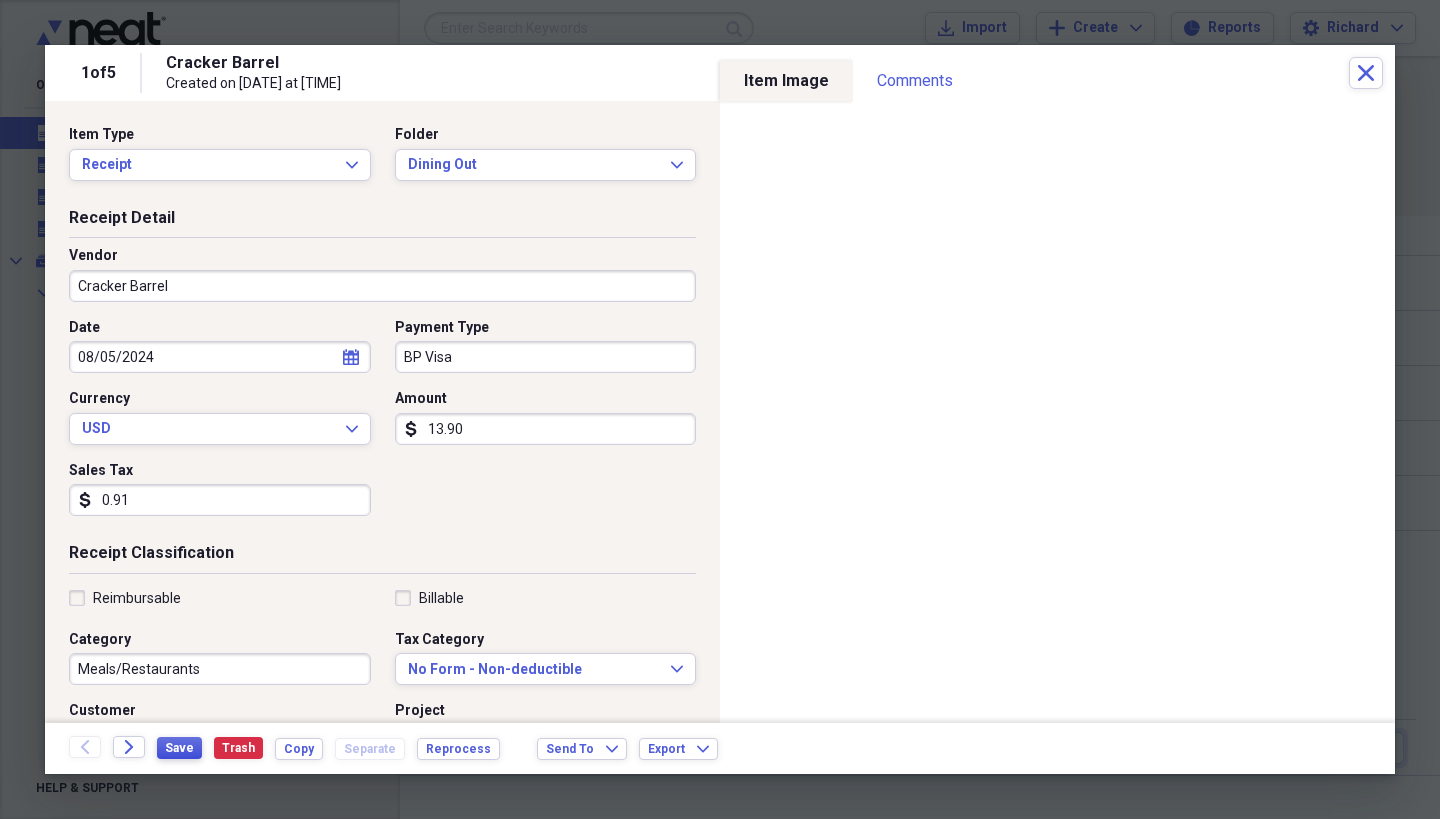 click on "Save" at bounding box center [179, 748] 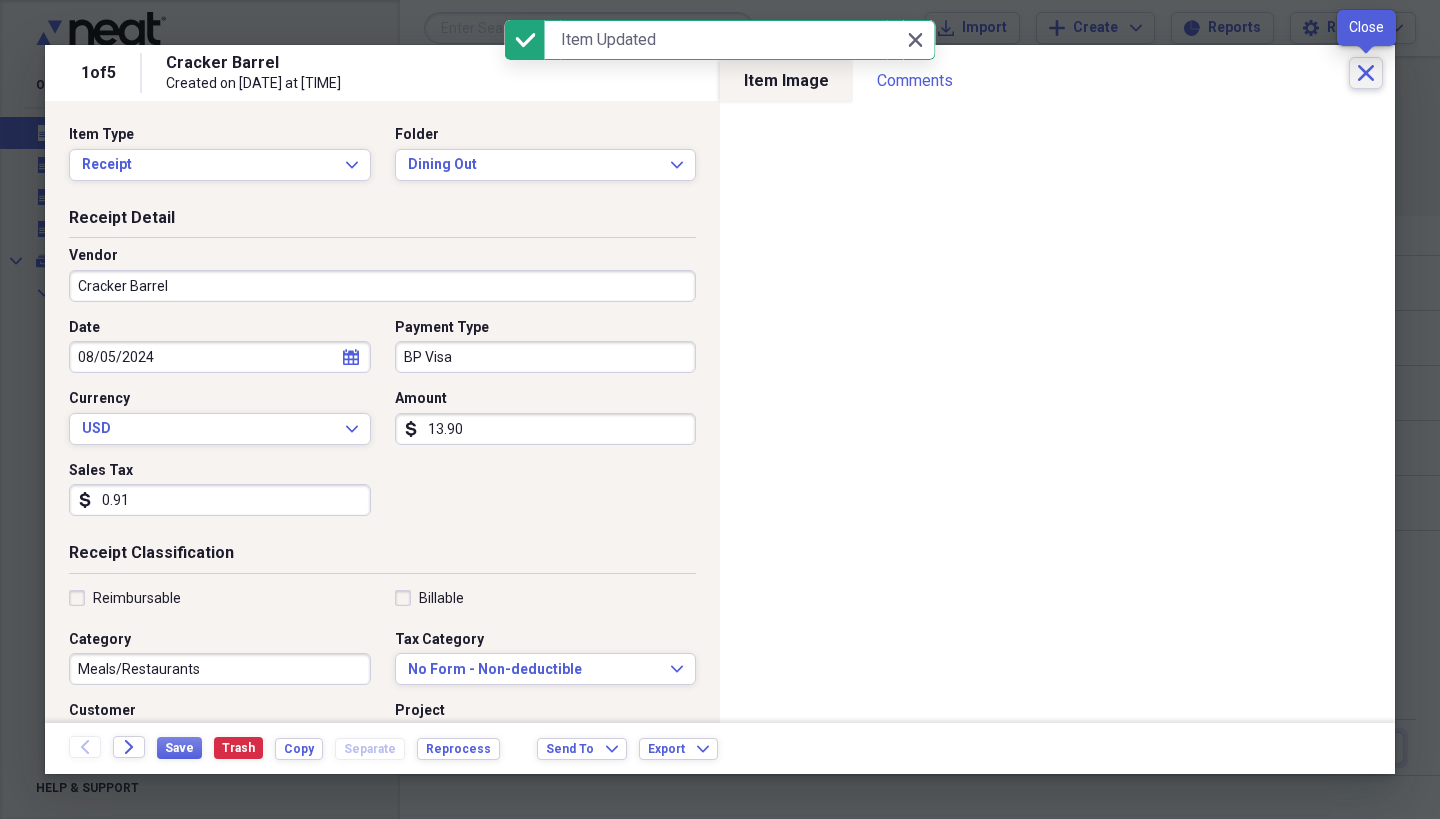 click on "Close" at bounding box center (1366, 73) 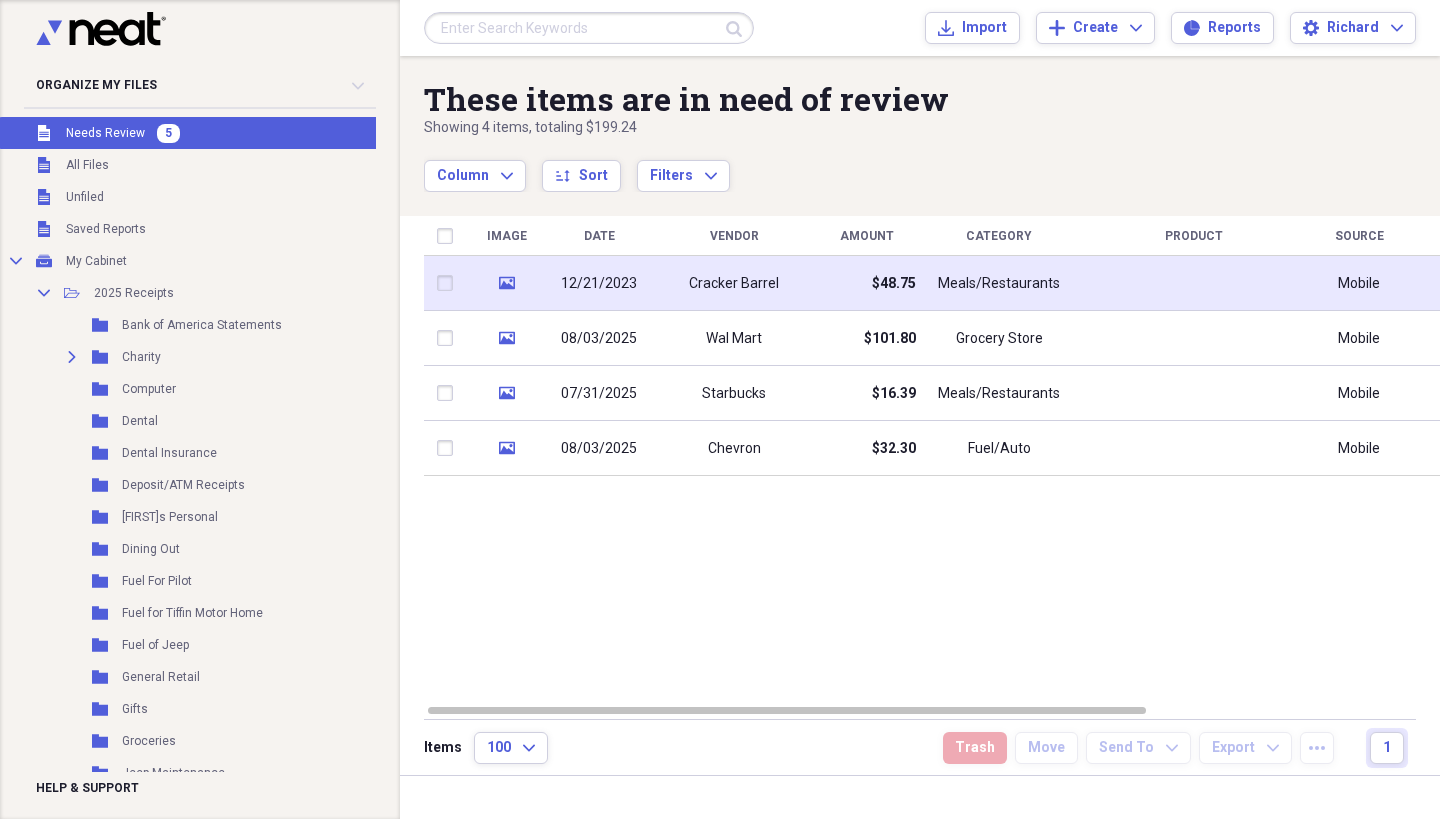 click on "Cracker Barrel" at bounding box center (734, 283) 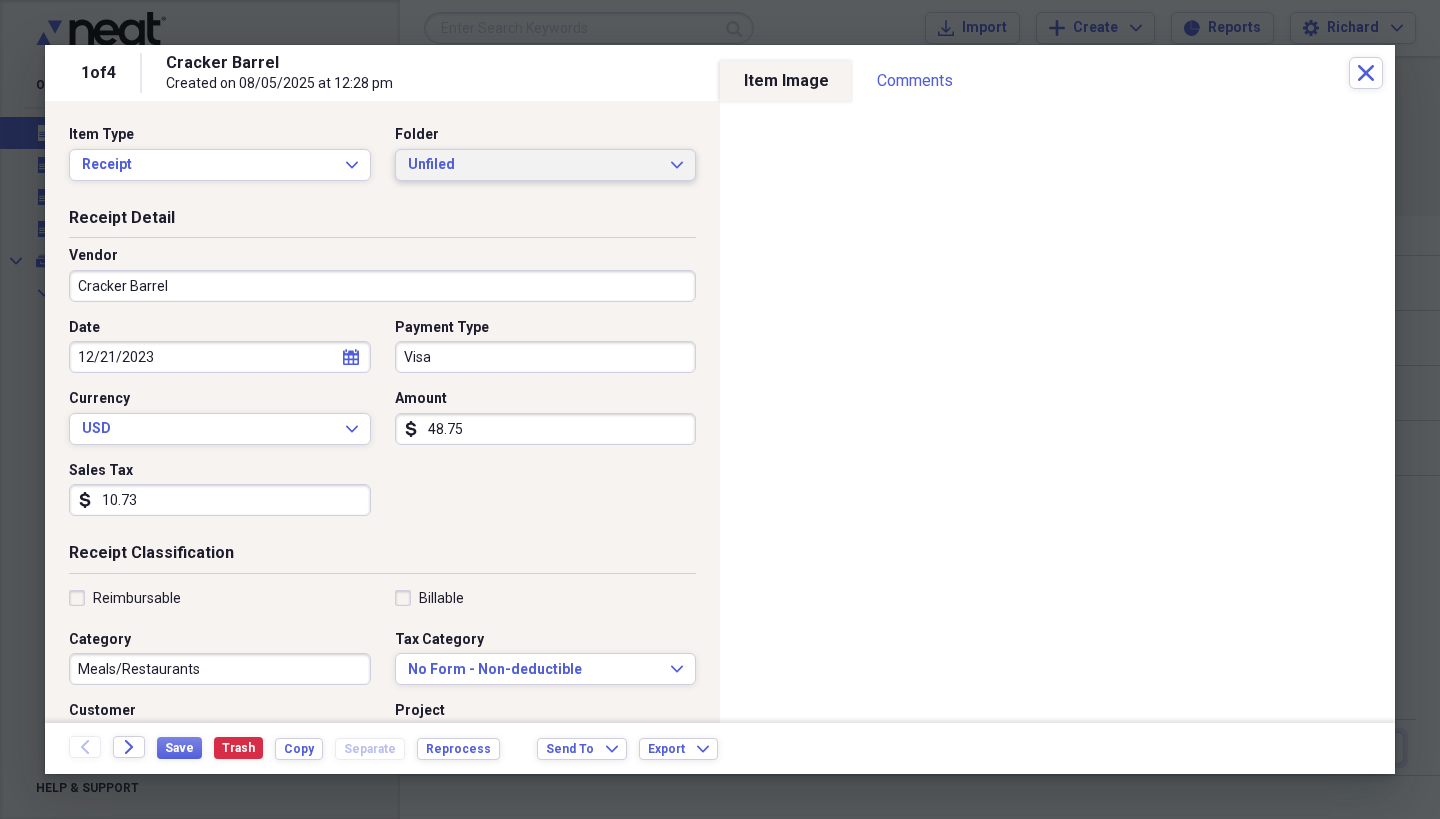 click on "Unfiled Expand" at bounding box center (546, 165) 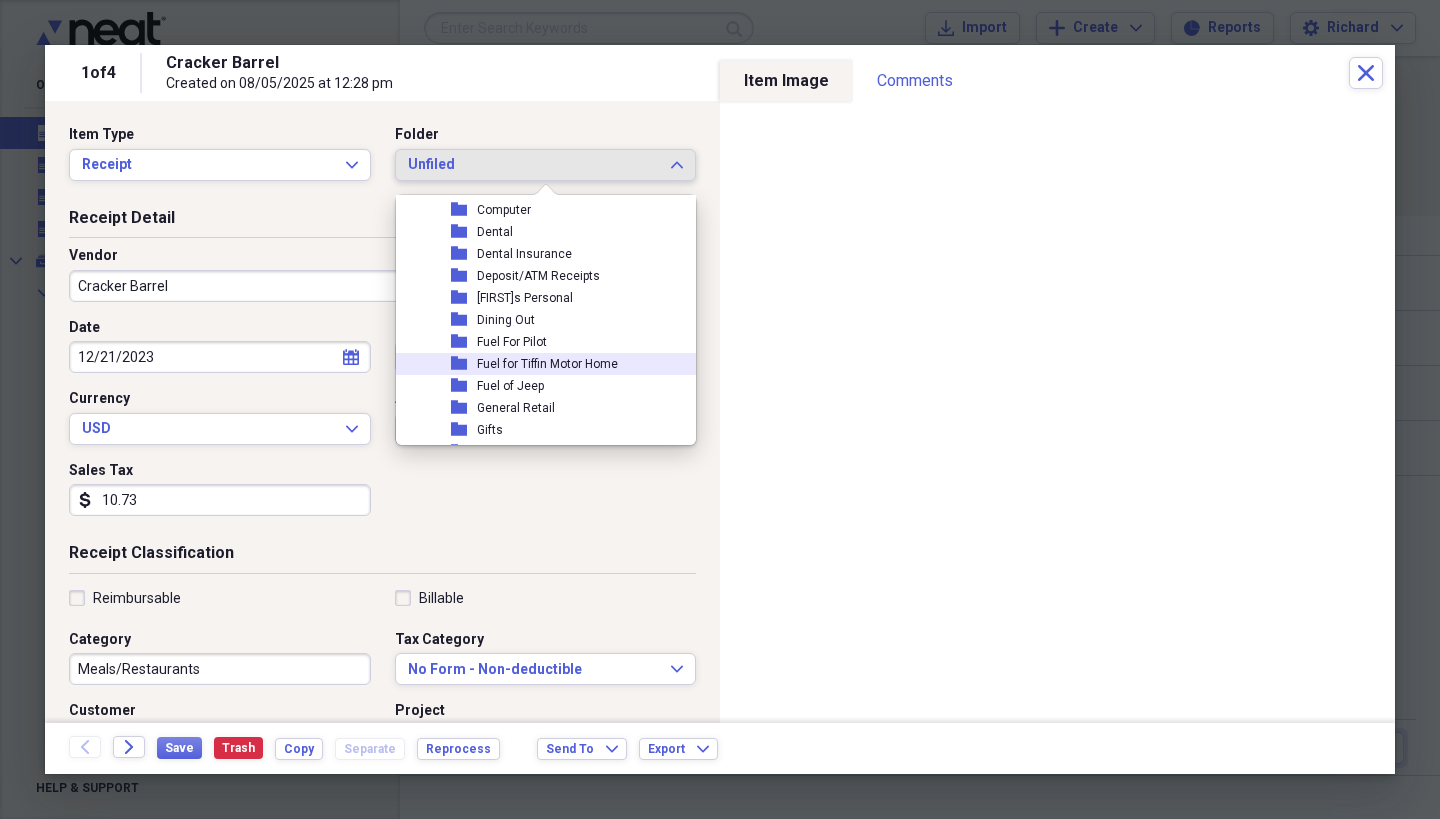 scroll, scrollTop: 187, scrollLeft: 0, axis: vertical 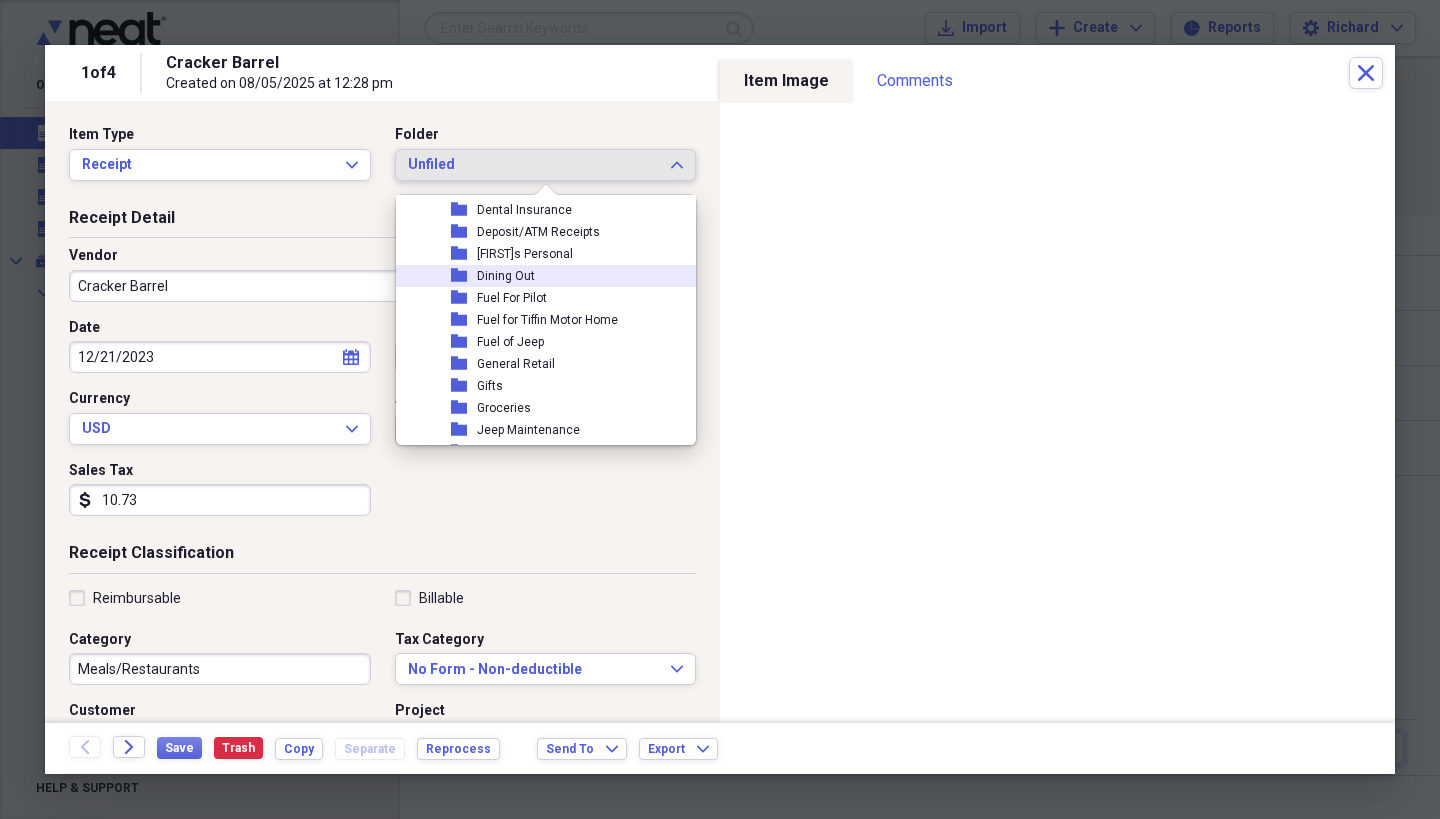 click on "Dining Out" at bounding box center [506, 276] 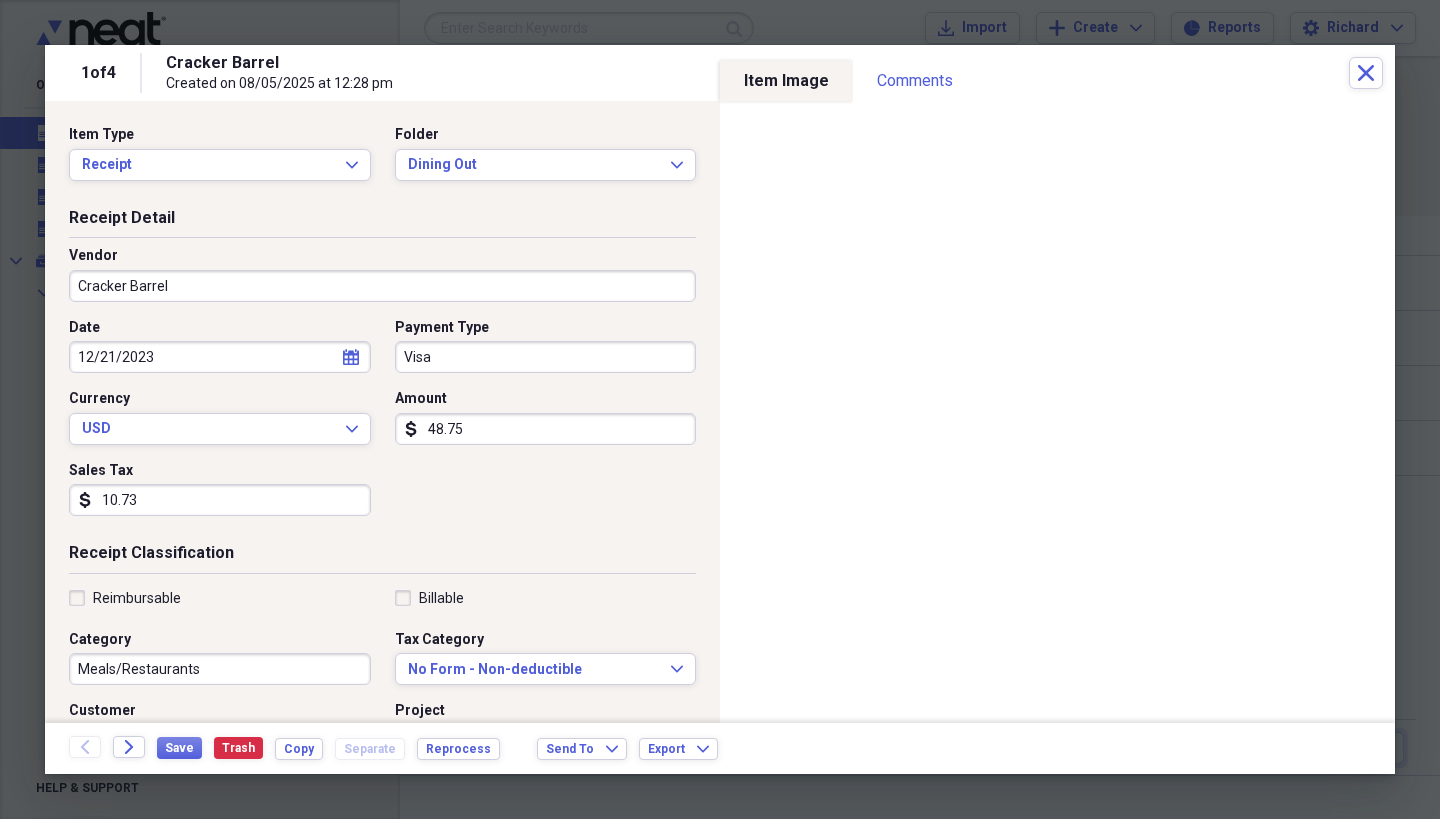 click 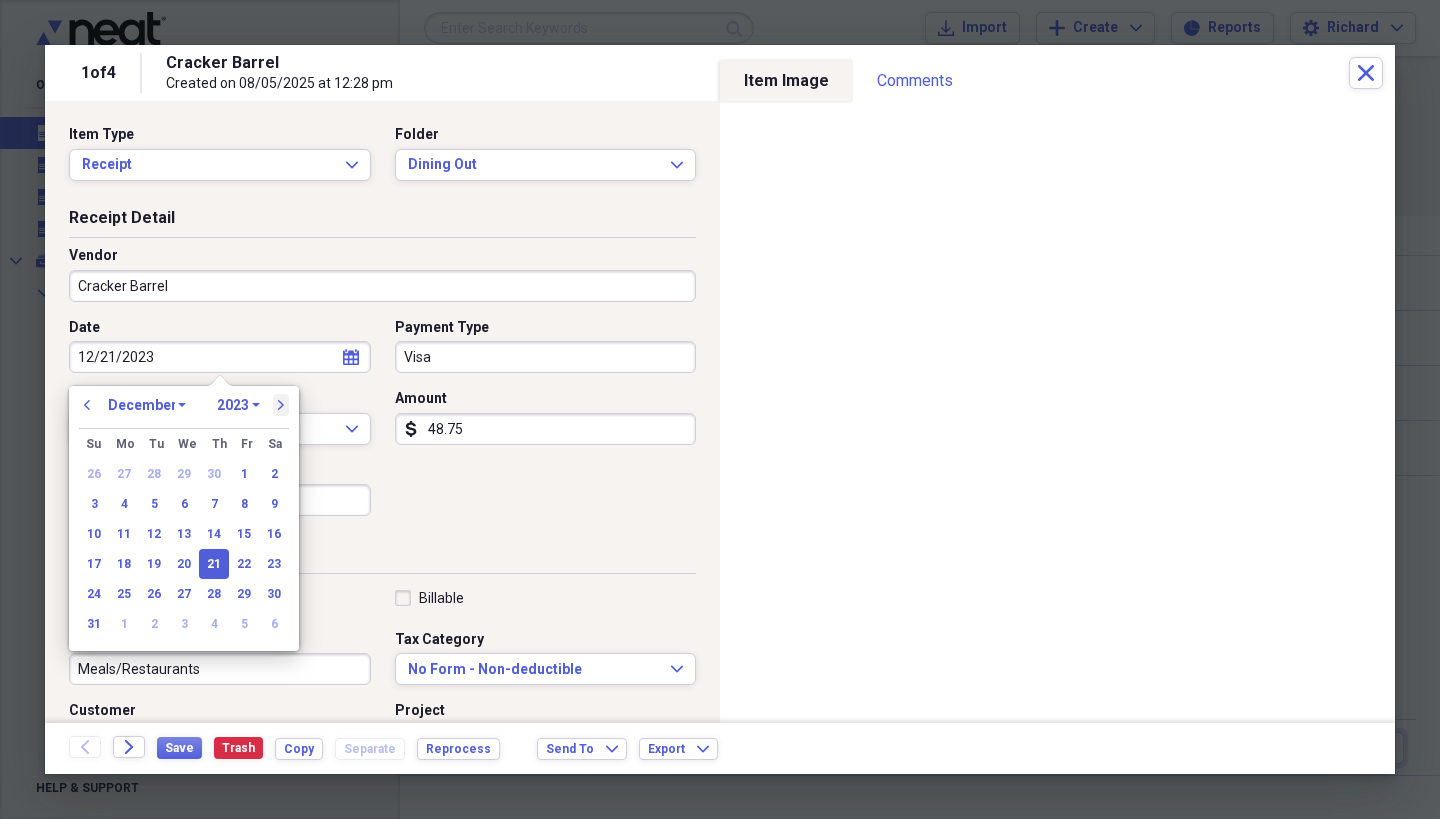 click on "next" at bounding box center [281, 405] 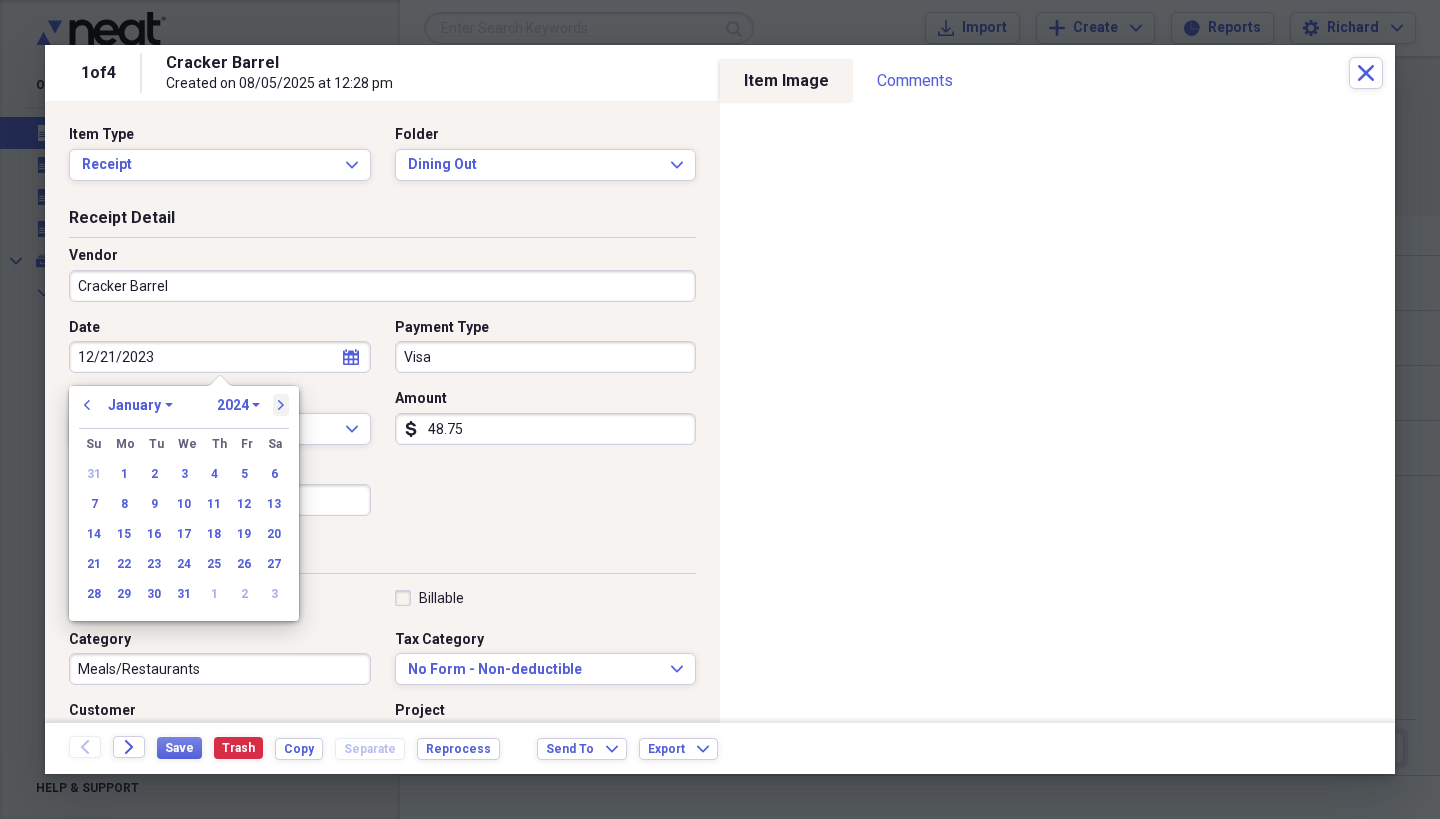 click on "next" at bounding box center (281, 405) 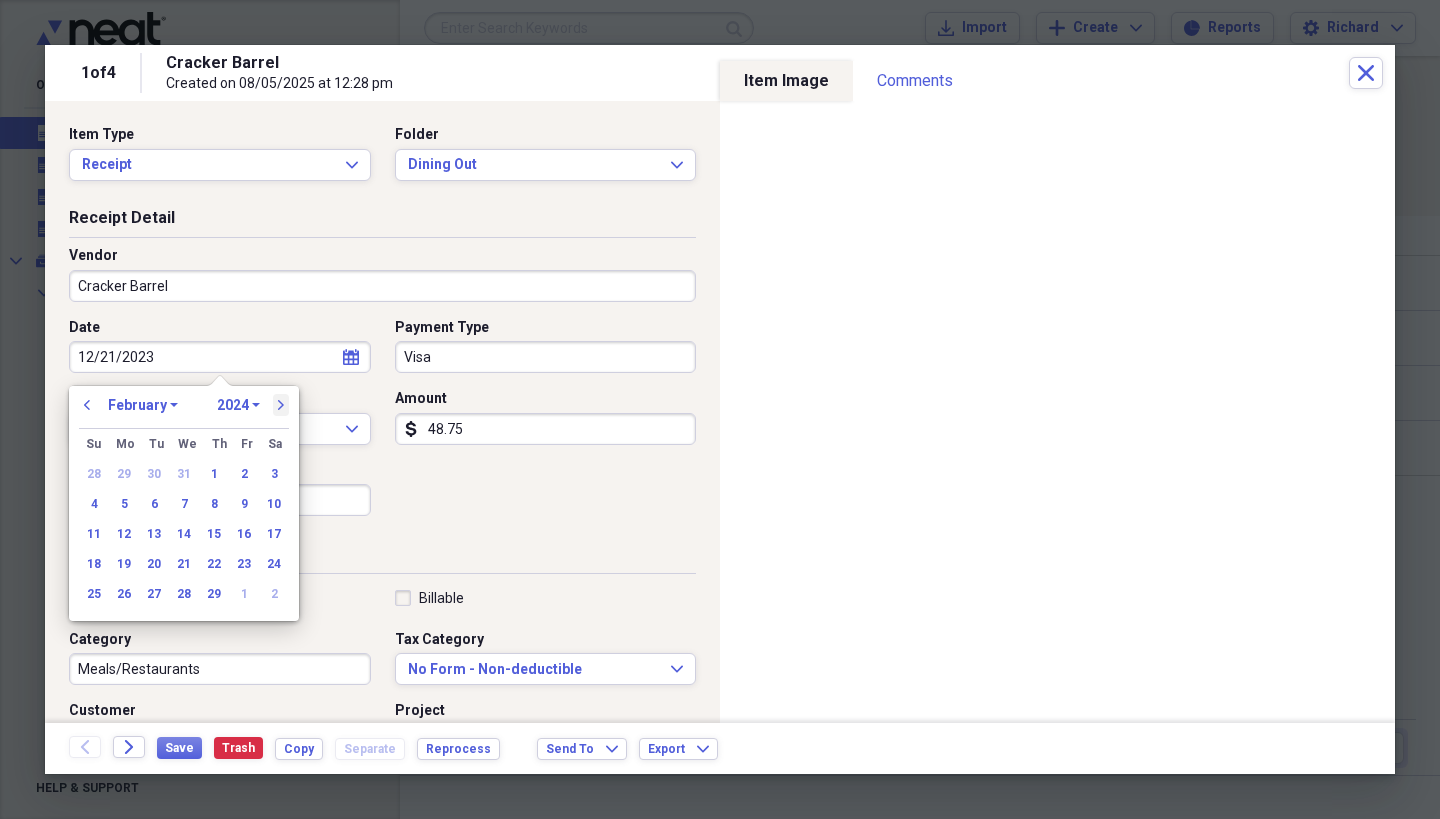 click on "next" at bounding box center [281, 405] 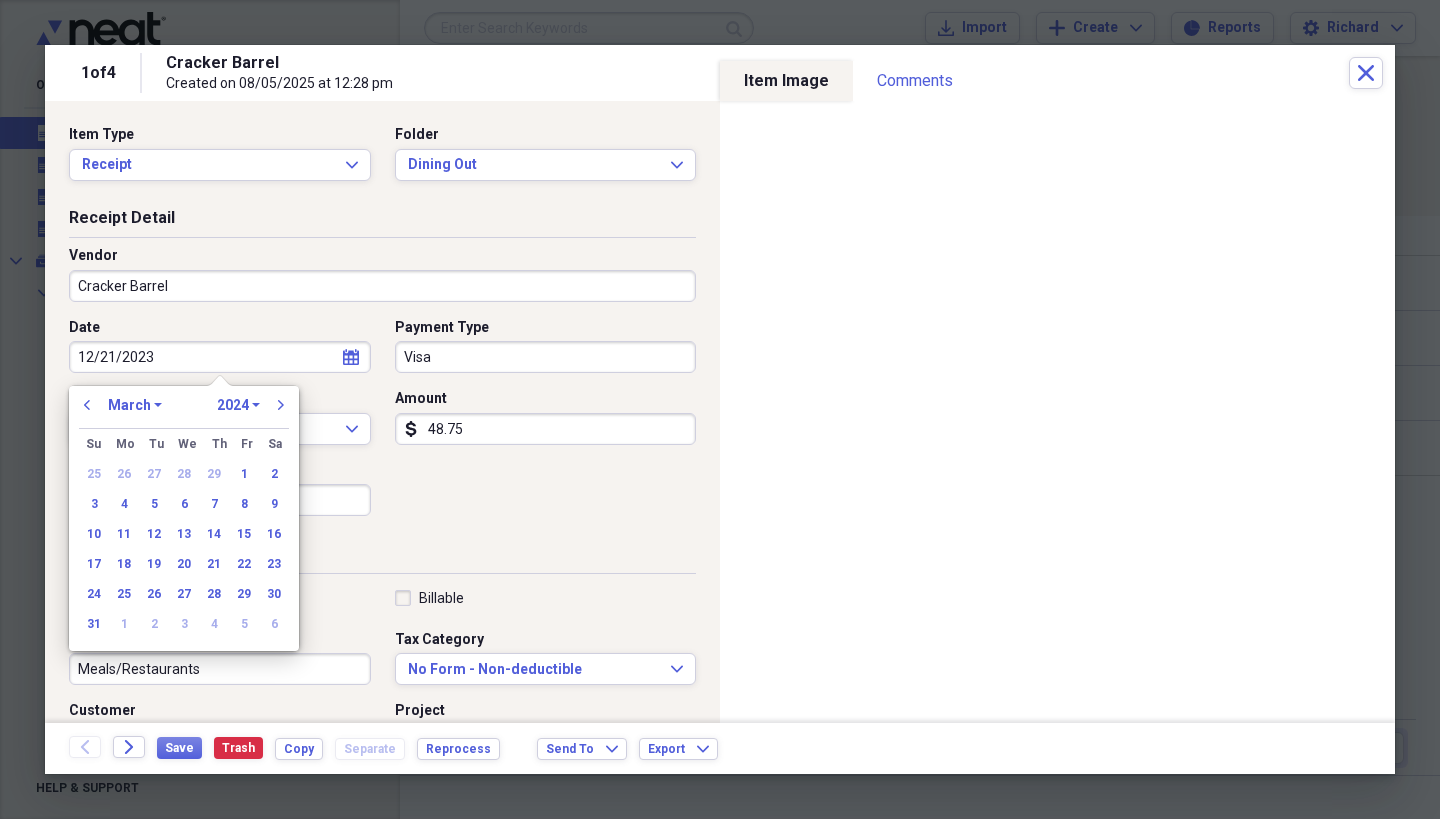 select on "7" 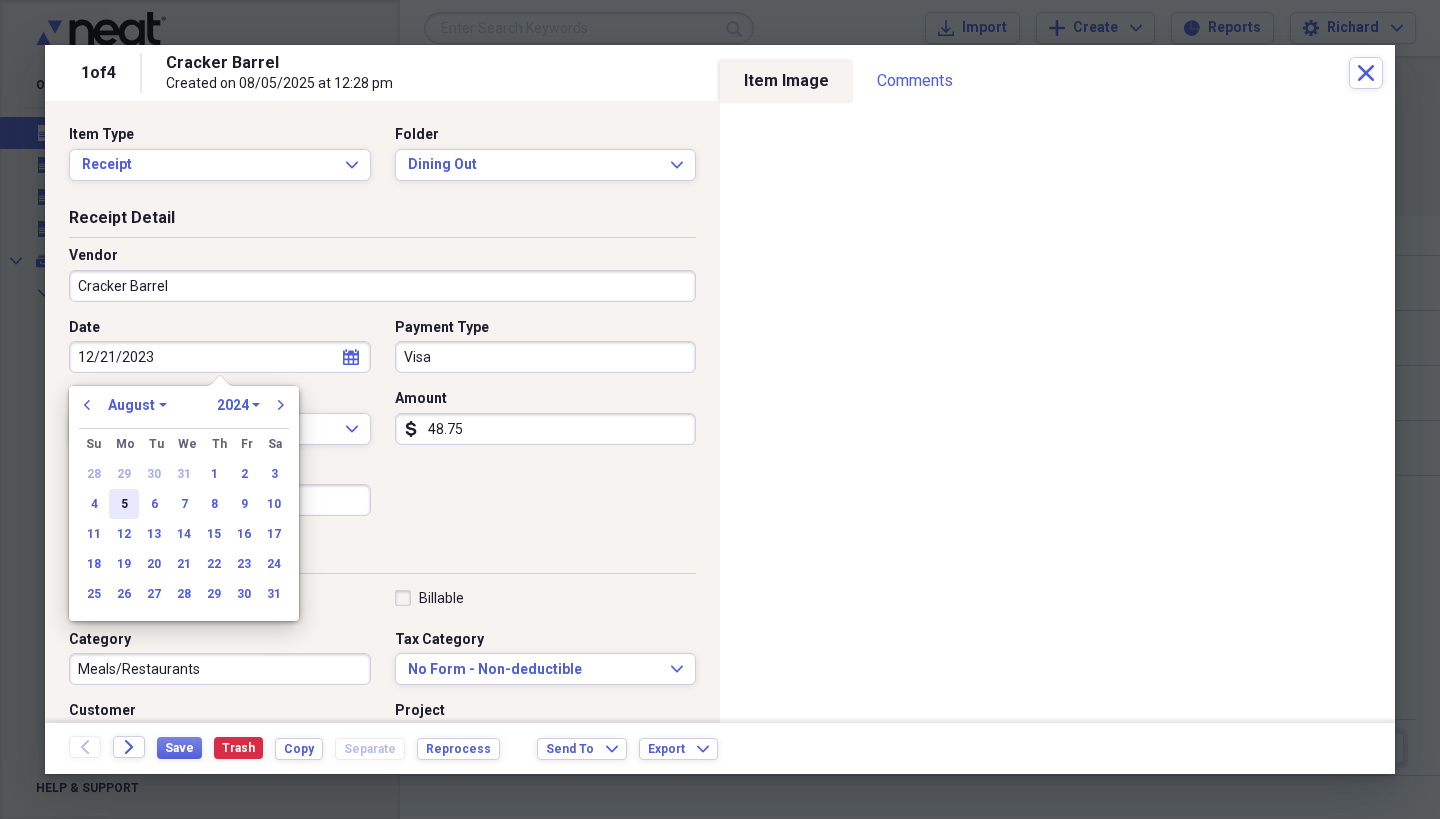 click on "5" at bounding box center [124, 504] 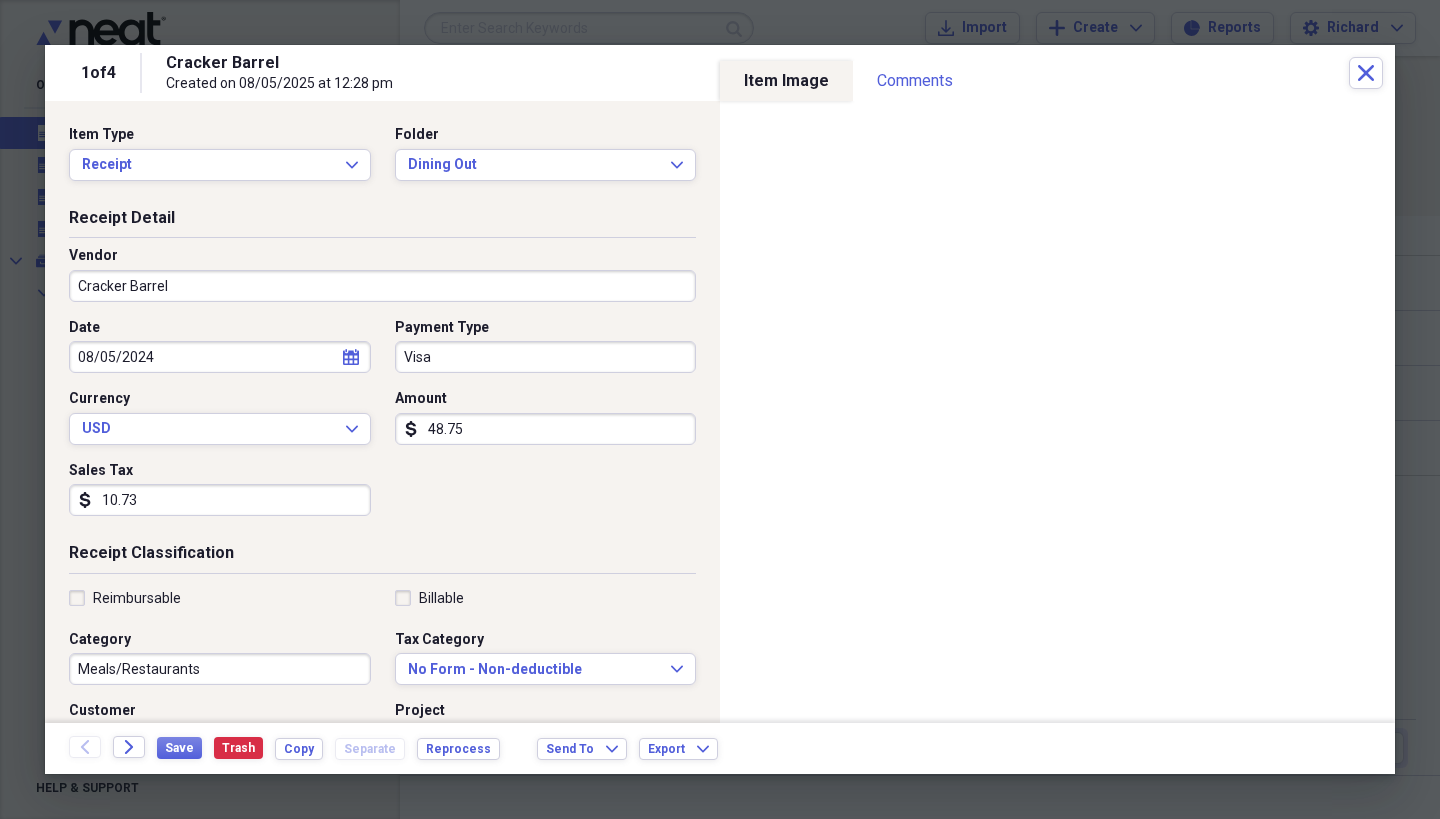 click on "10.73" at bounding box center [220, 500] 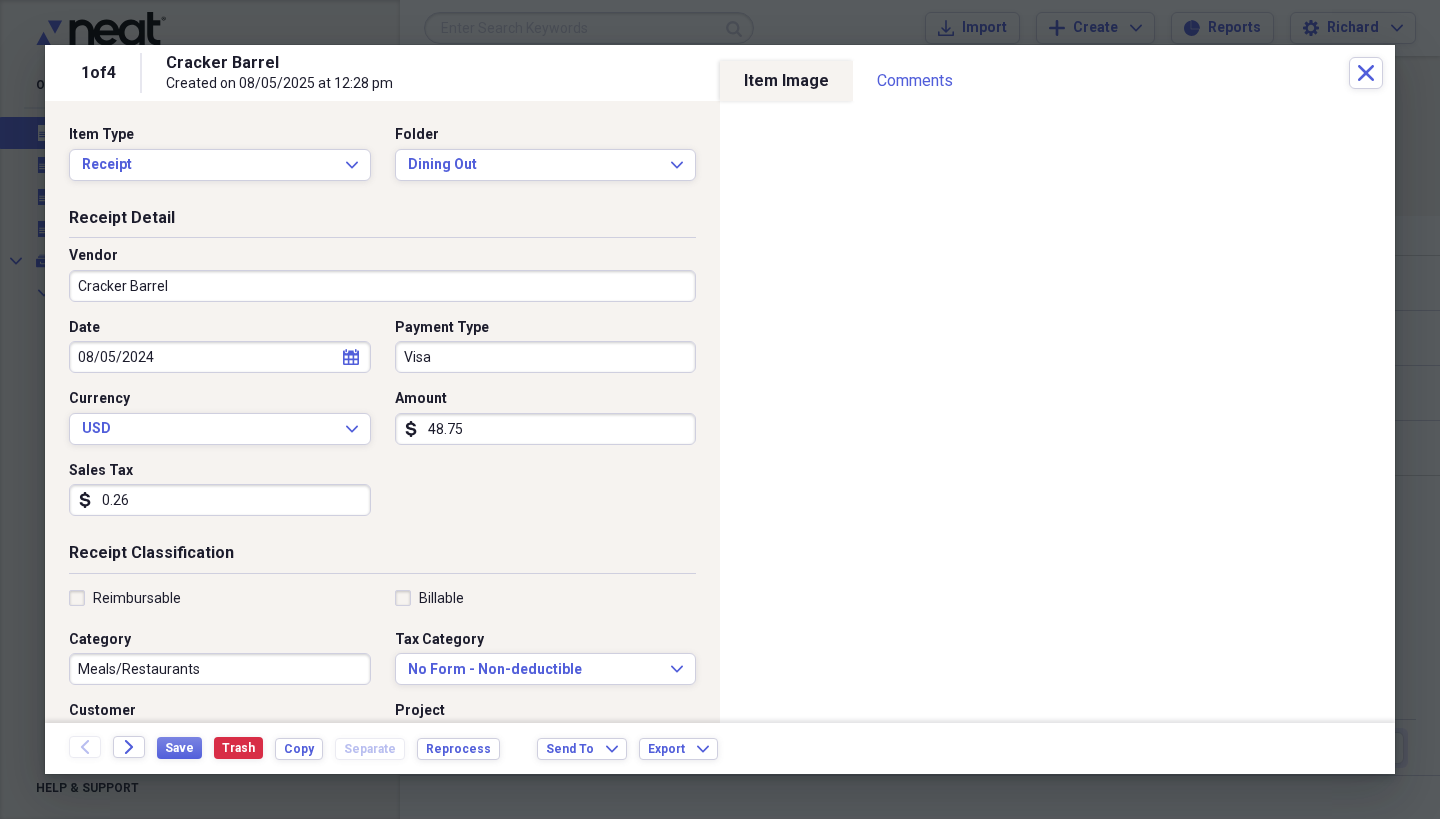 type on "2.66" 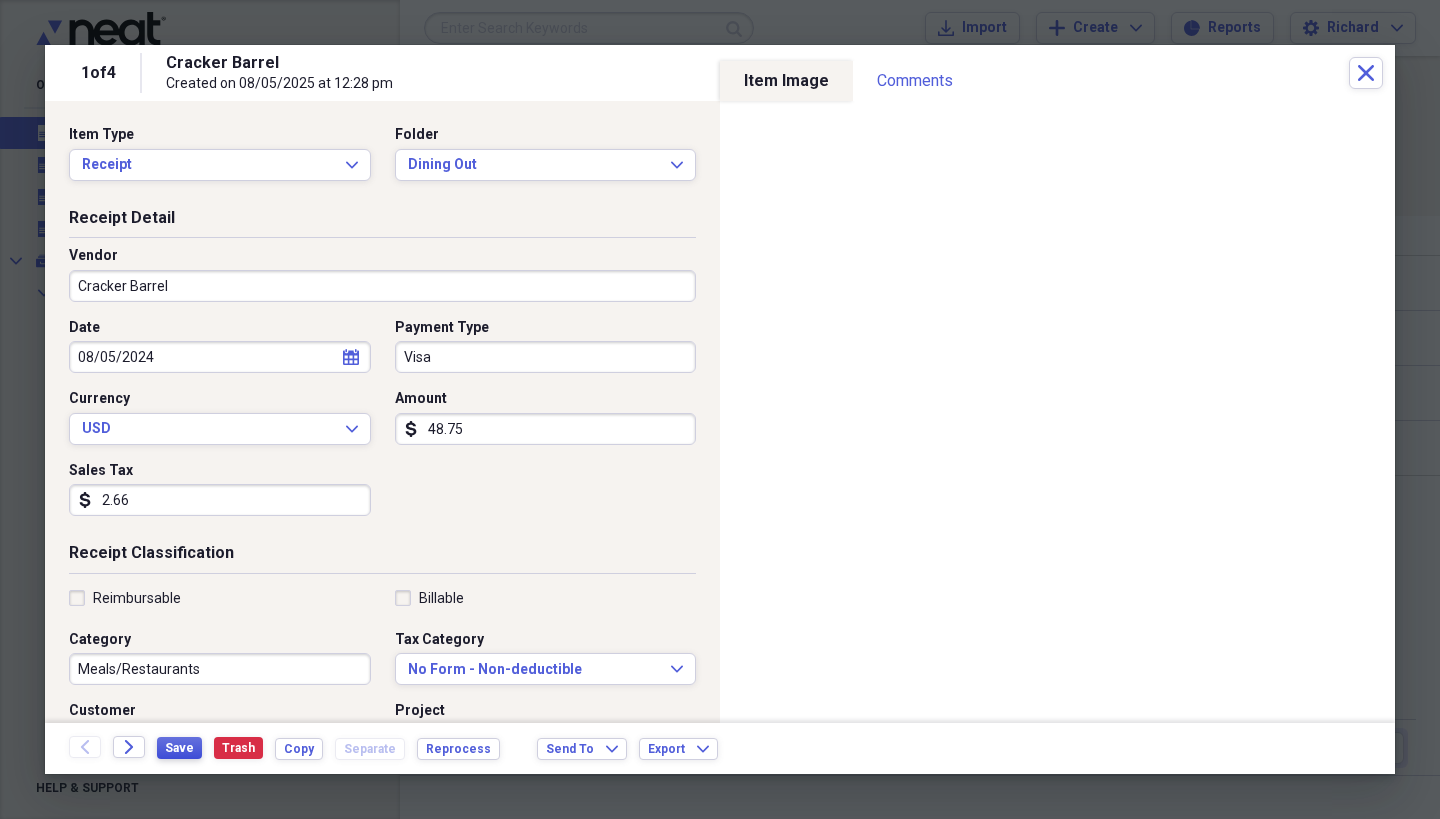 click on "Save" at bounding box center [179, 748] 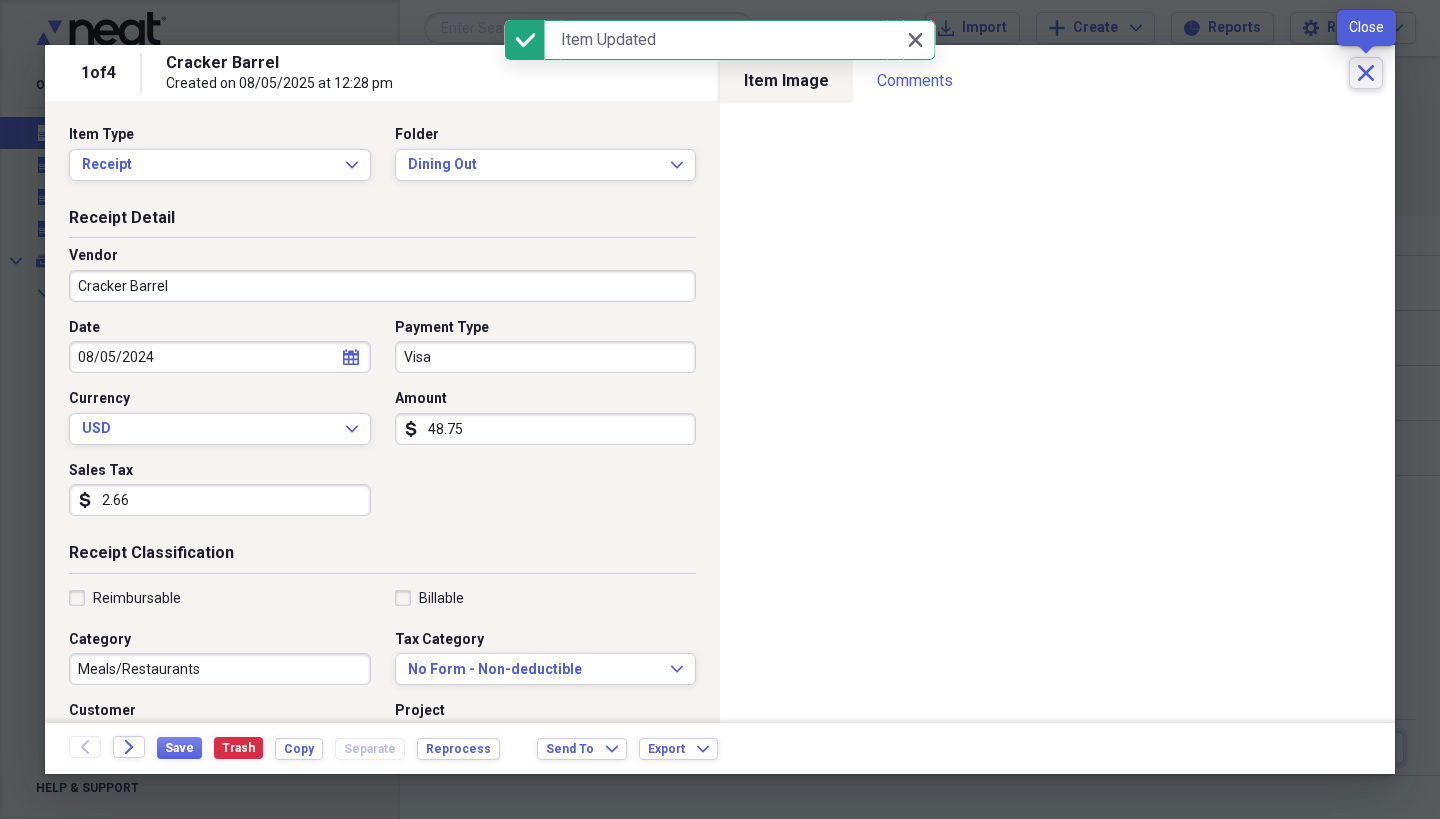 click on "Close" at bounding box center [1366, 73] 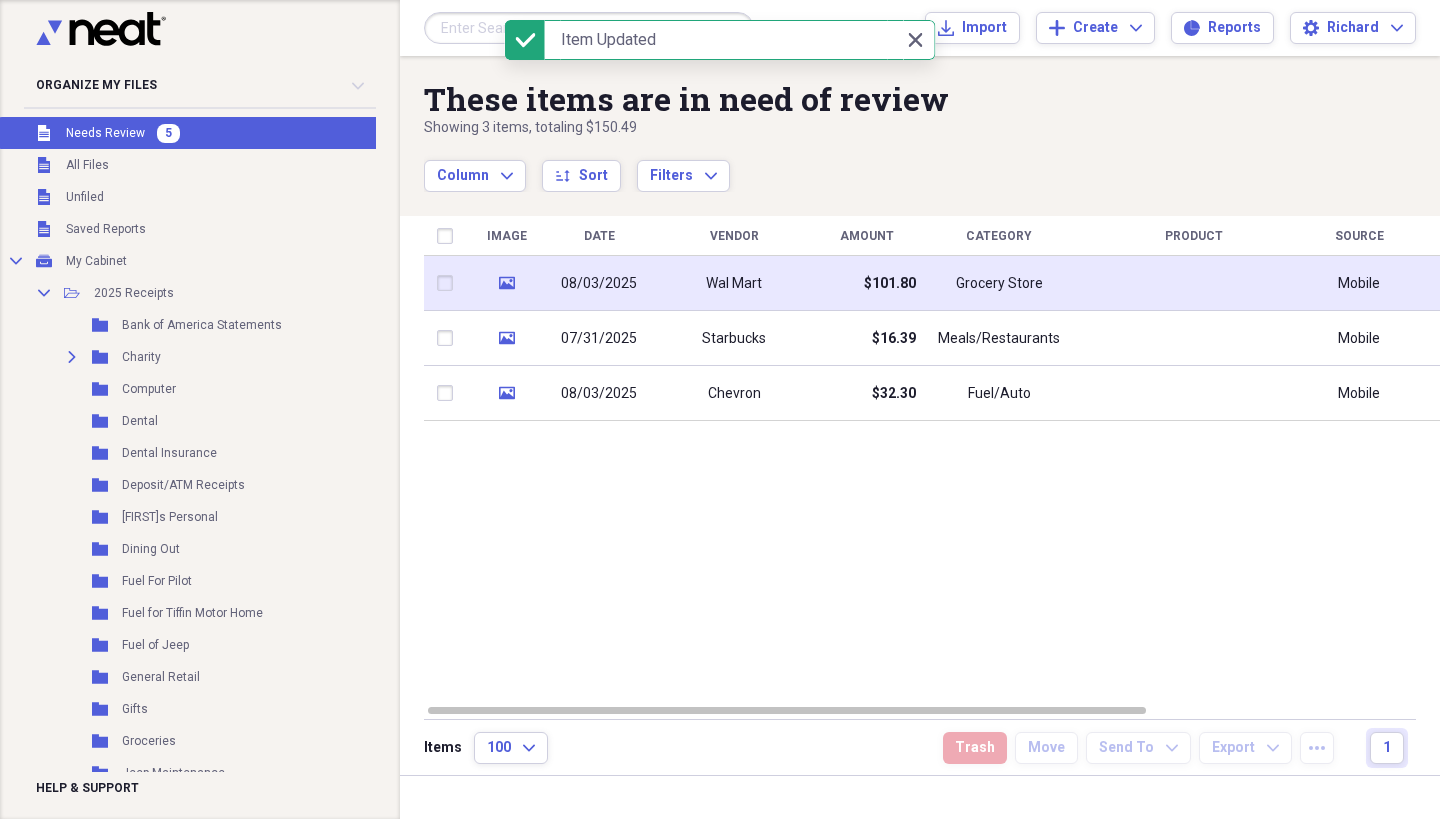 click on "$101.80" at bounding box center [866, 283] 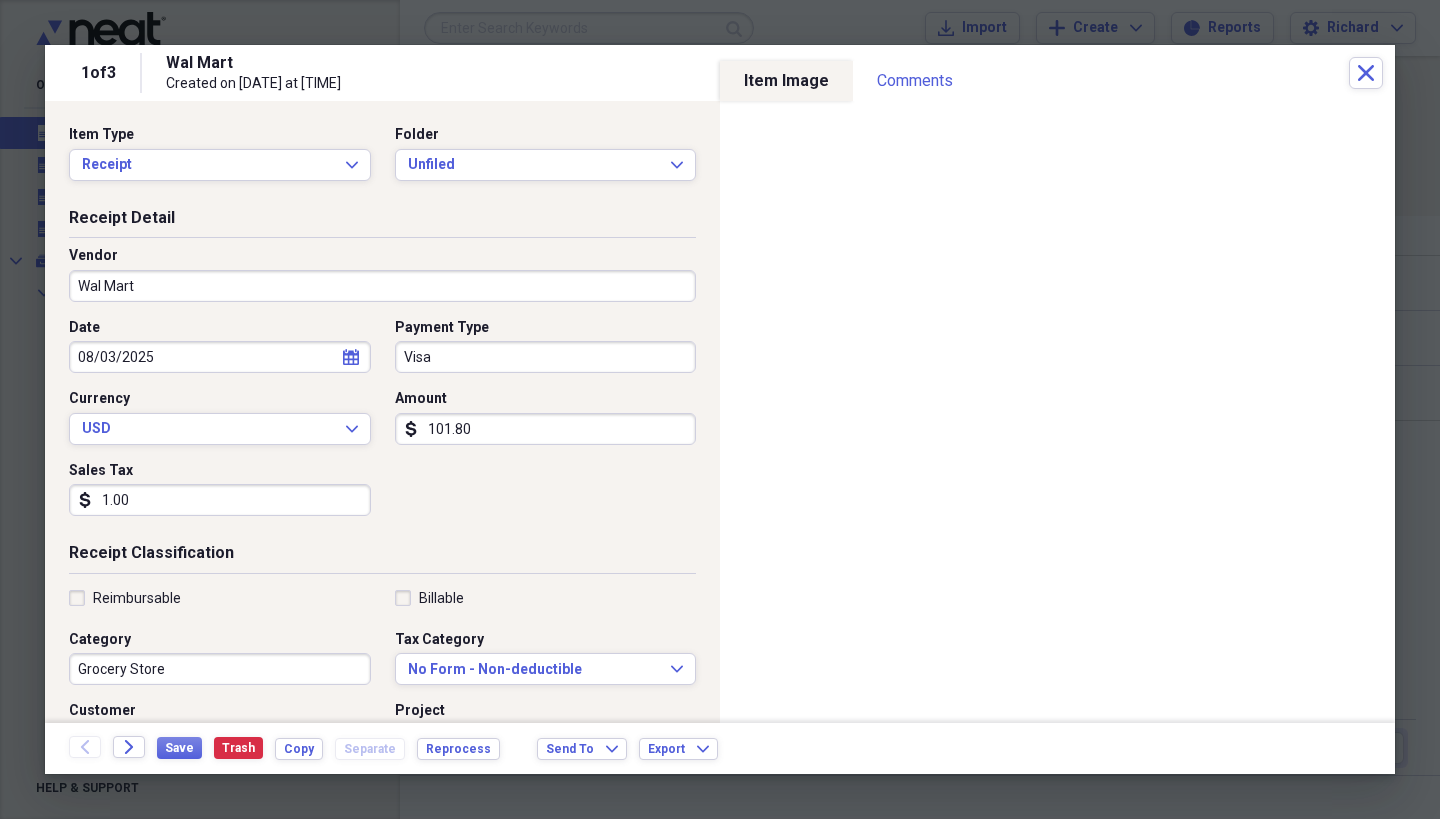 click on "1.00" at bounding box center [220, 500] 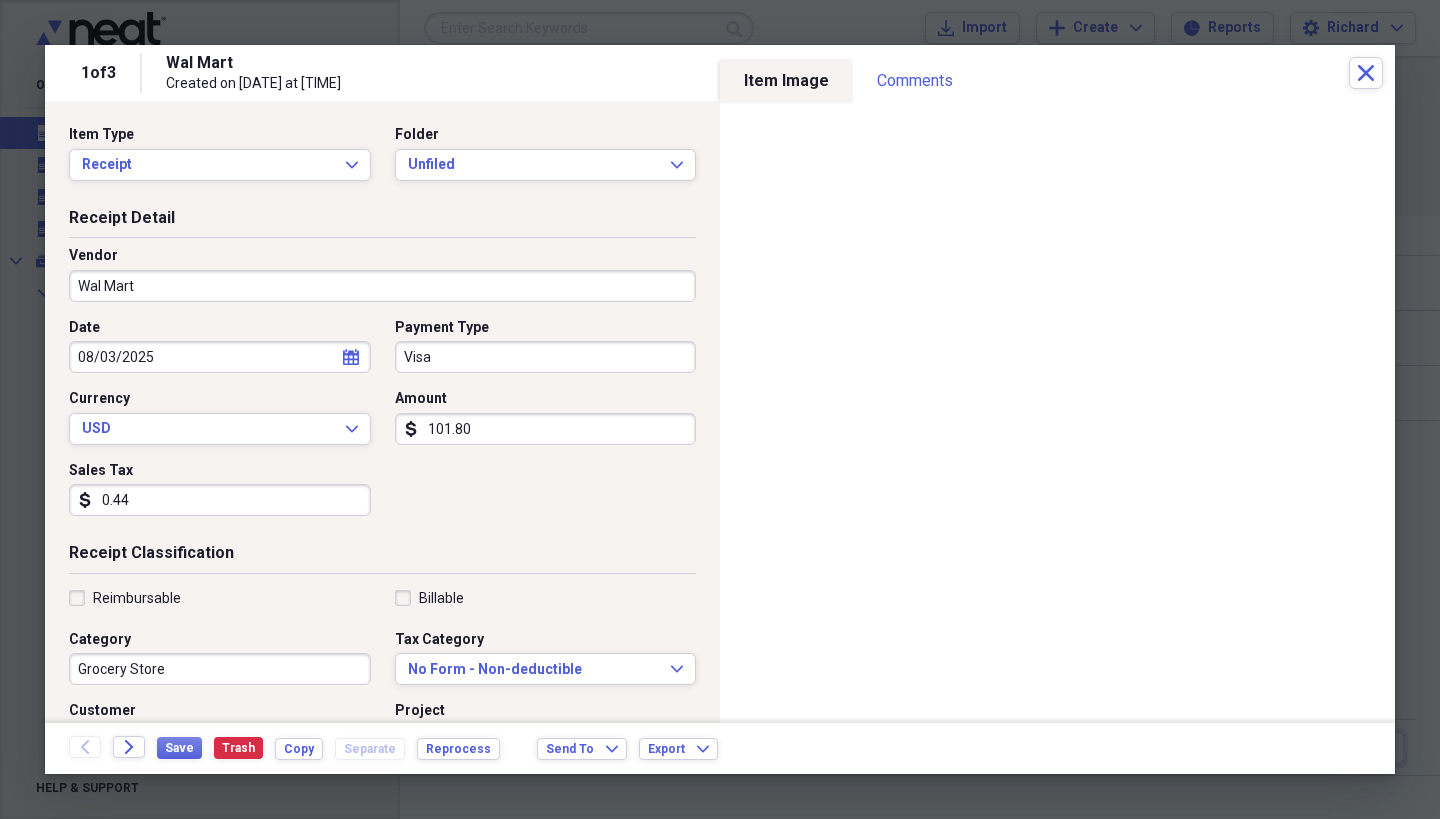 type on "4.42" 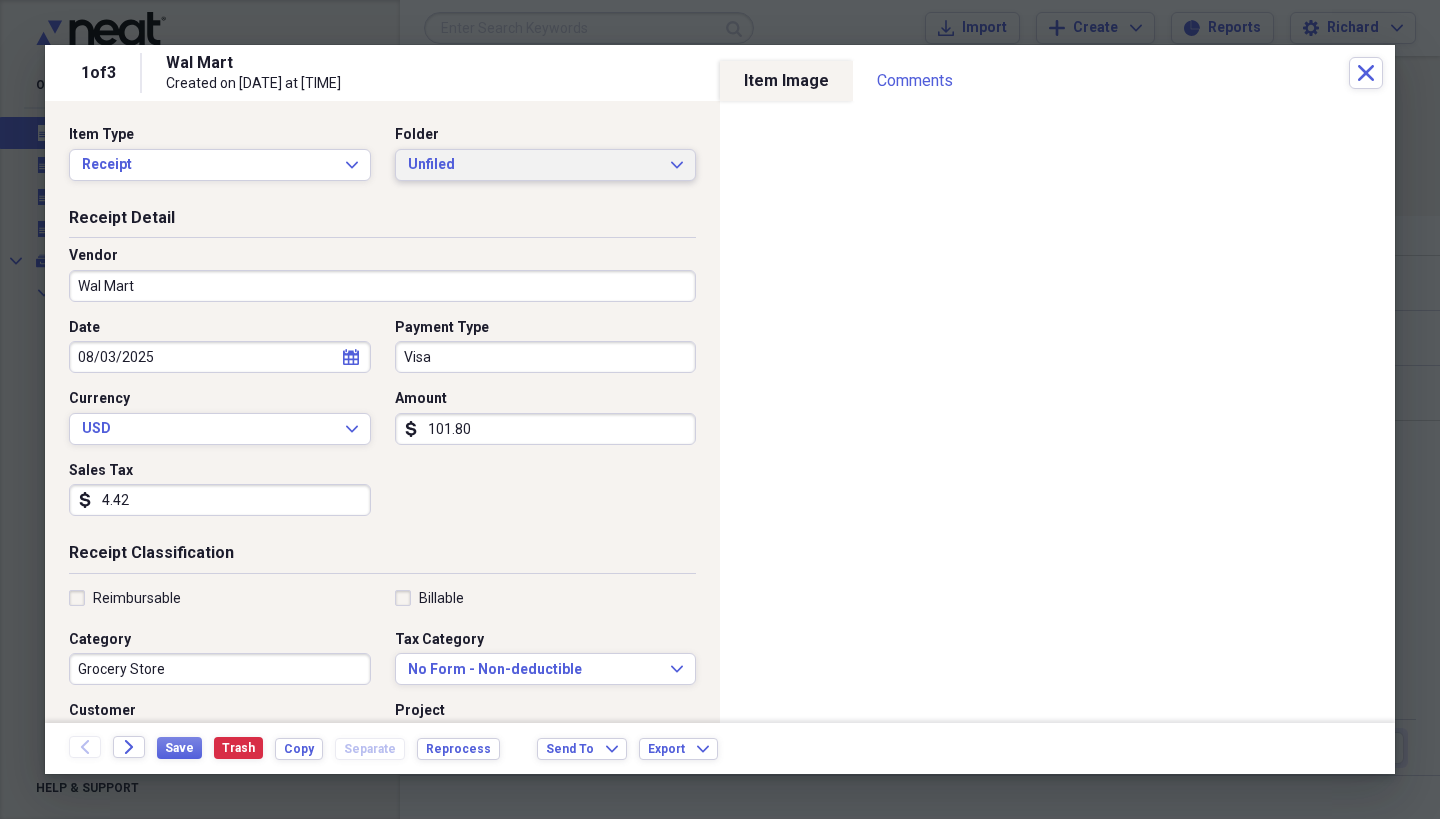 click on "Unfiled Expand" at bounding box center (546, 165) 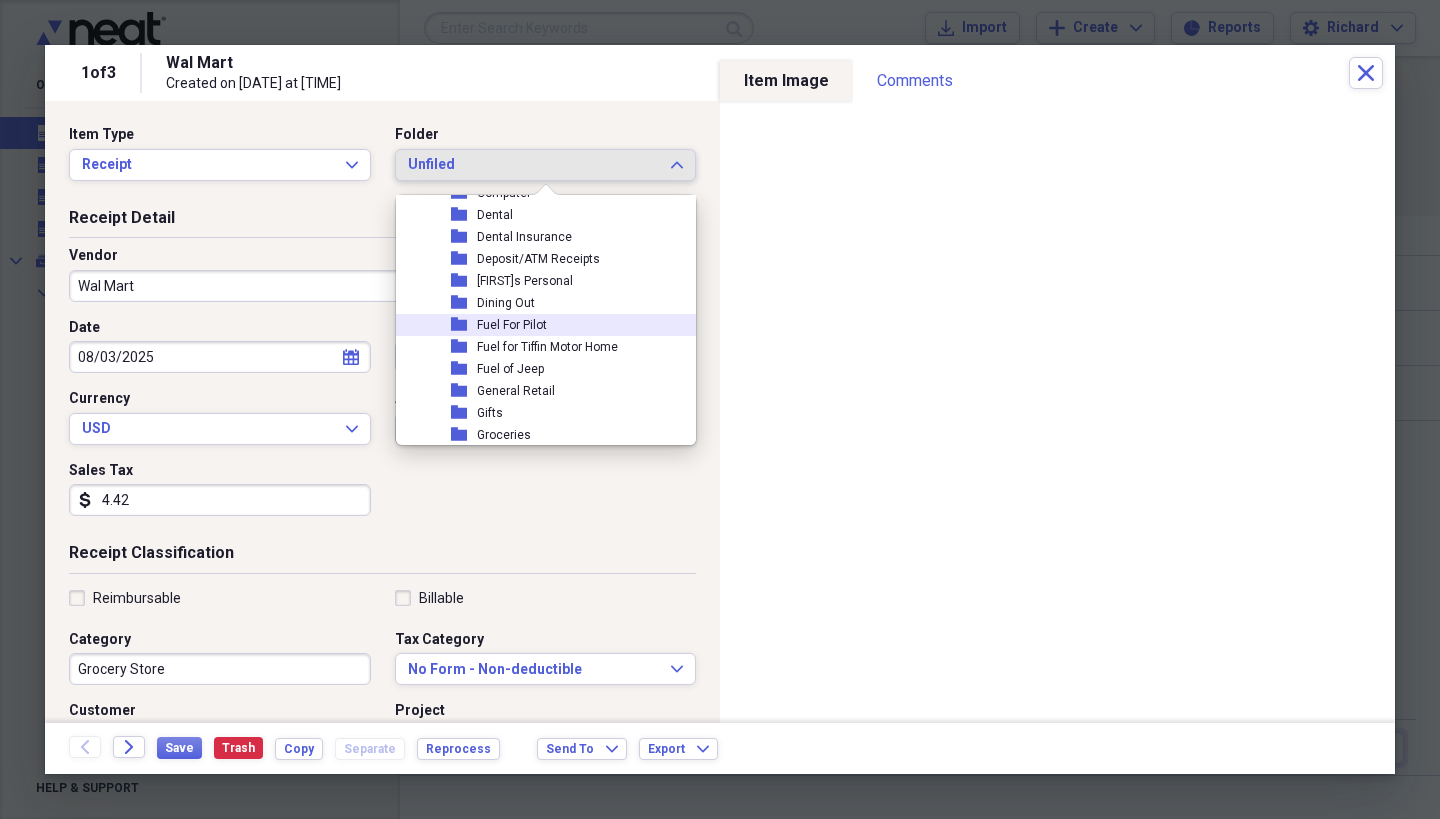 scroll, scrollTop: 179, scrollLeft: 0, axis: vertical 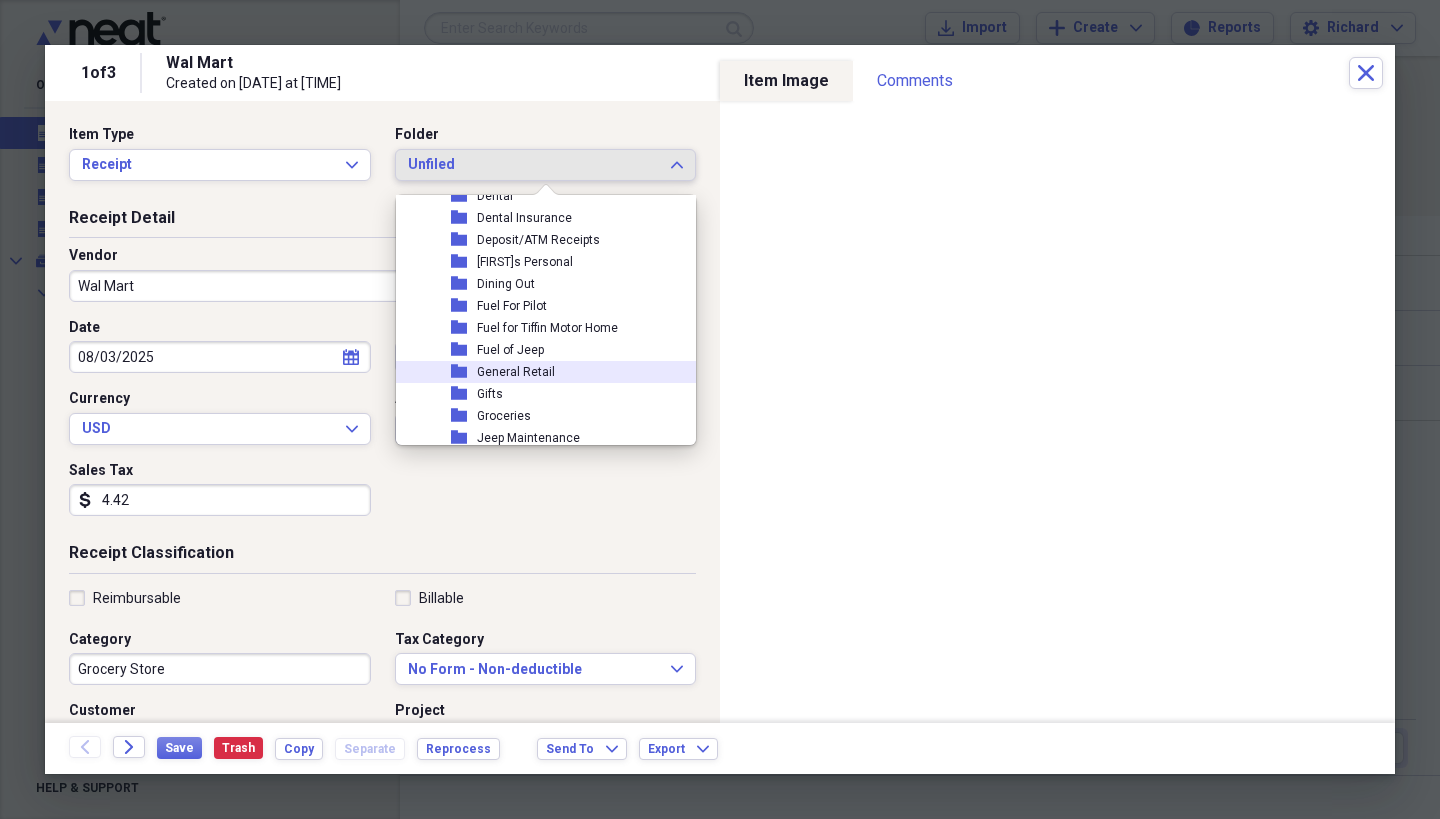 click on "General Retail" at bounding box center (516, 372) 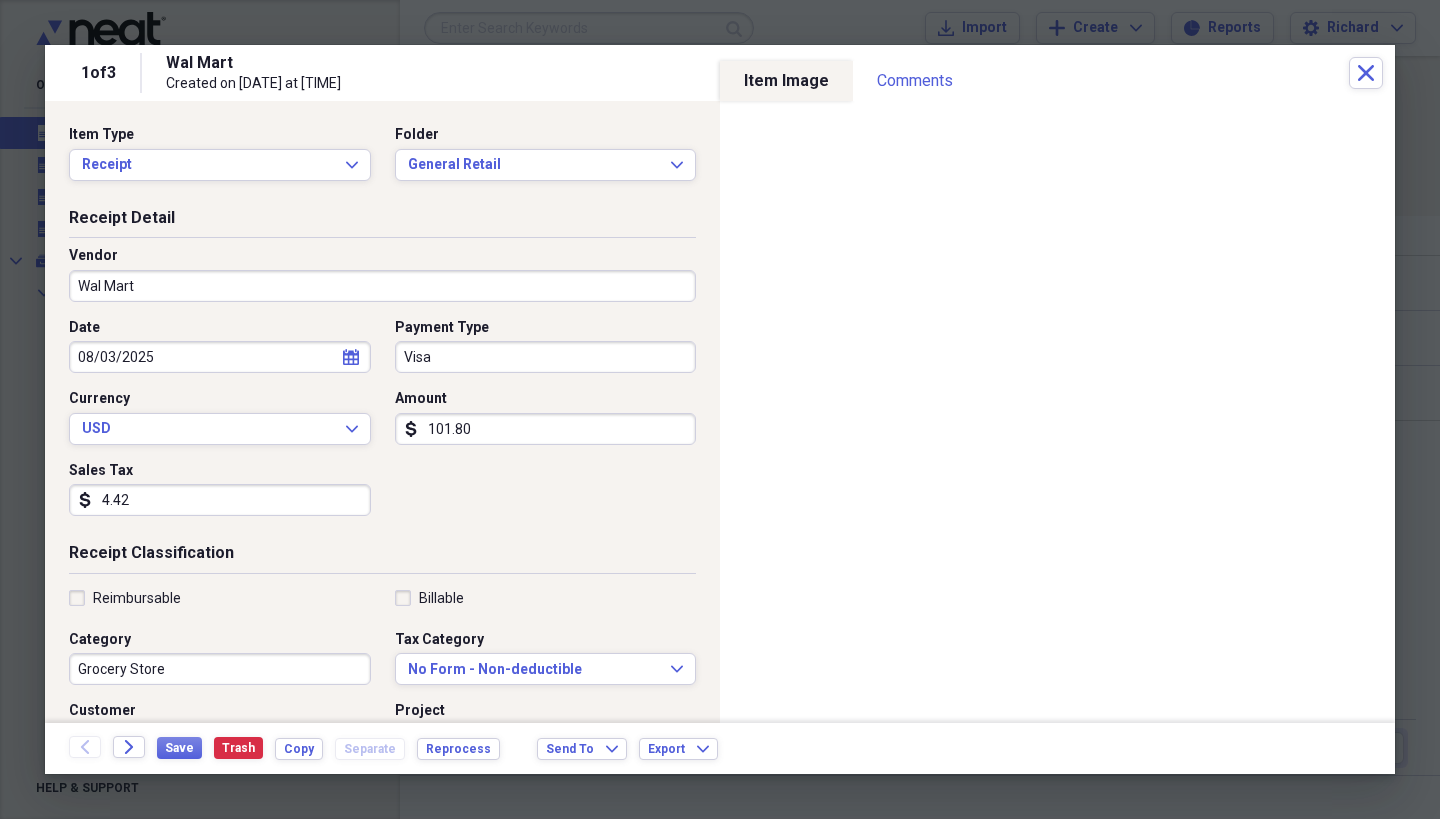 click on "Grocery Store" at bounding box center [220, 669] 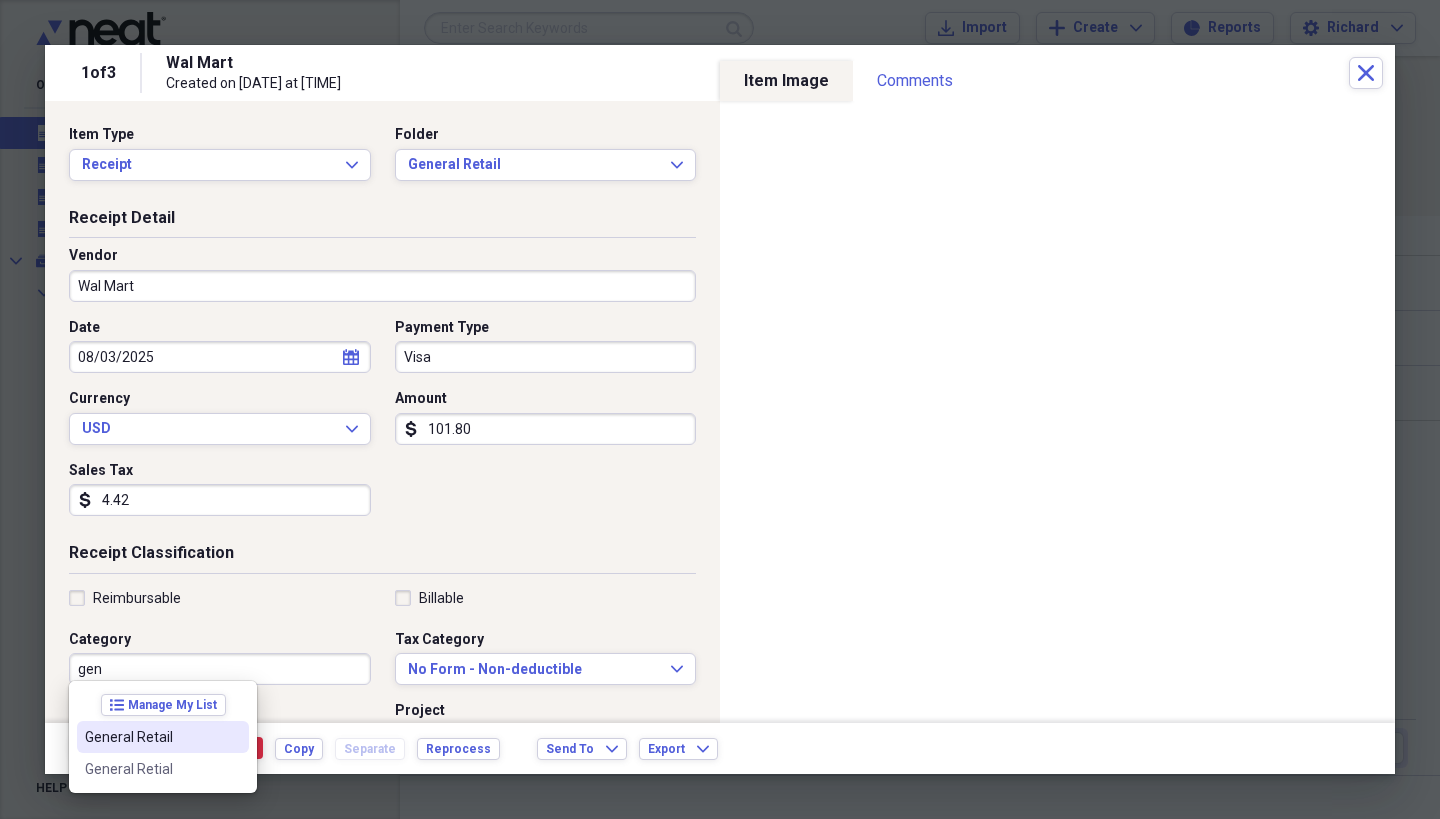click on "General Retail" at bounding box center (151, 737) 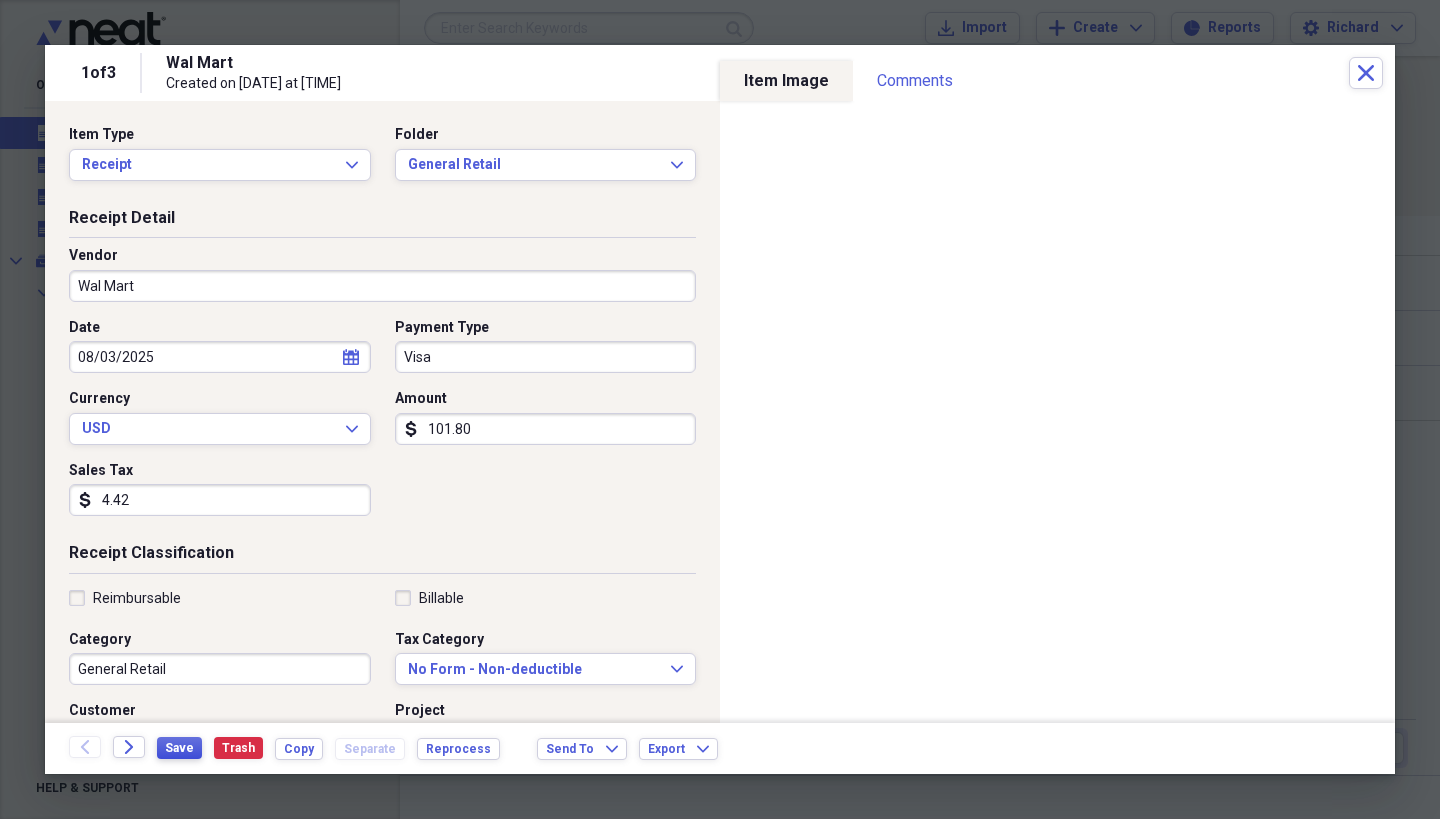 click on "Save" at bounding box center (179, 748) 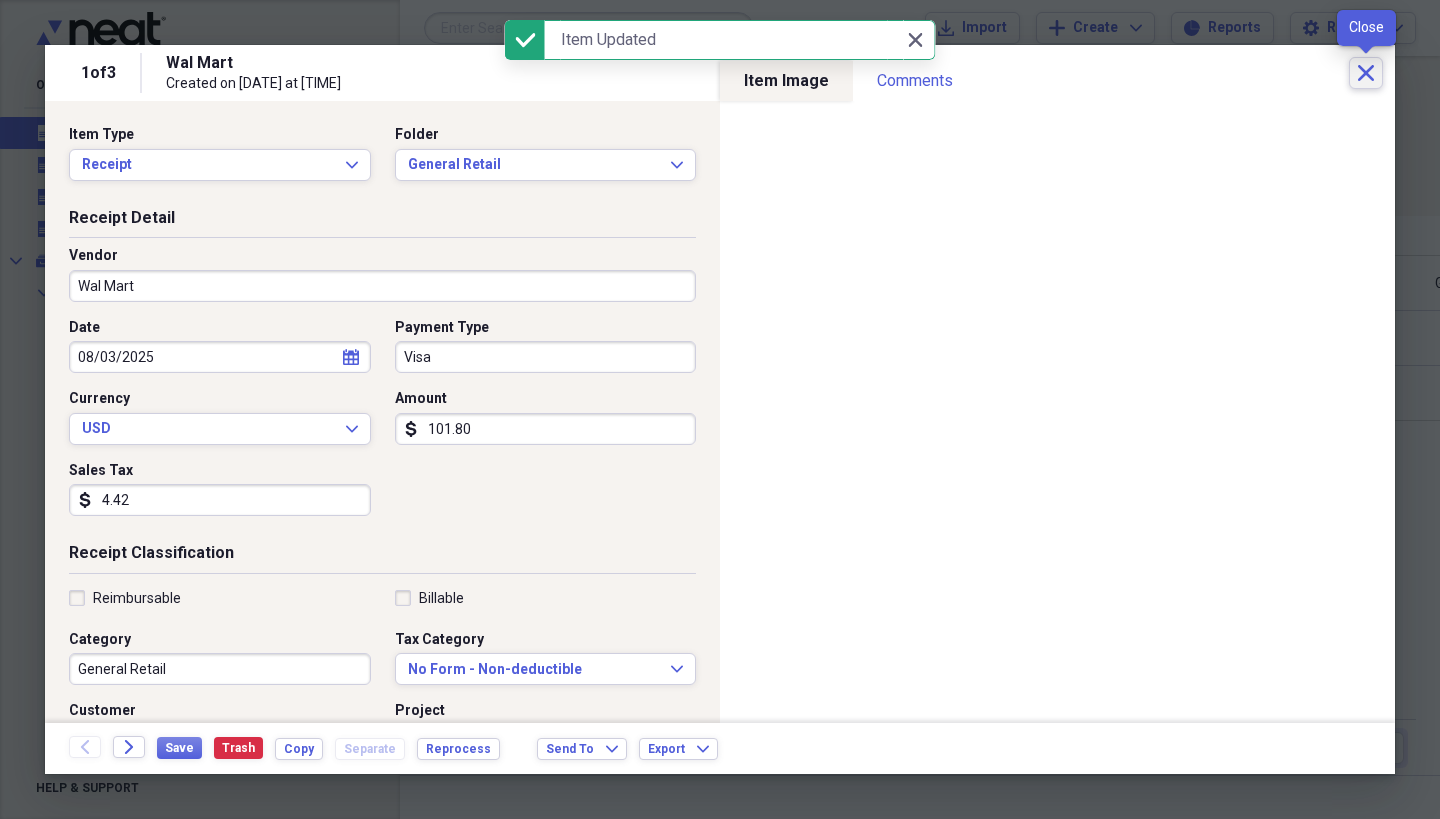 click on "Close" 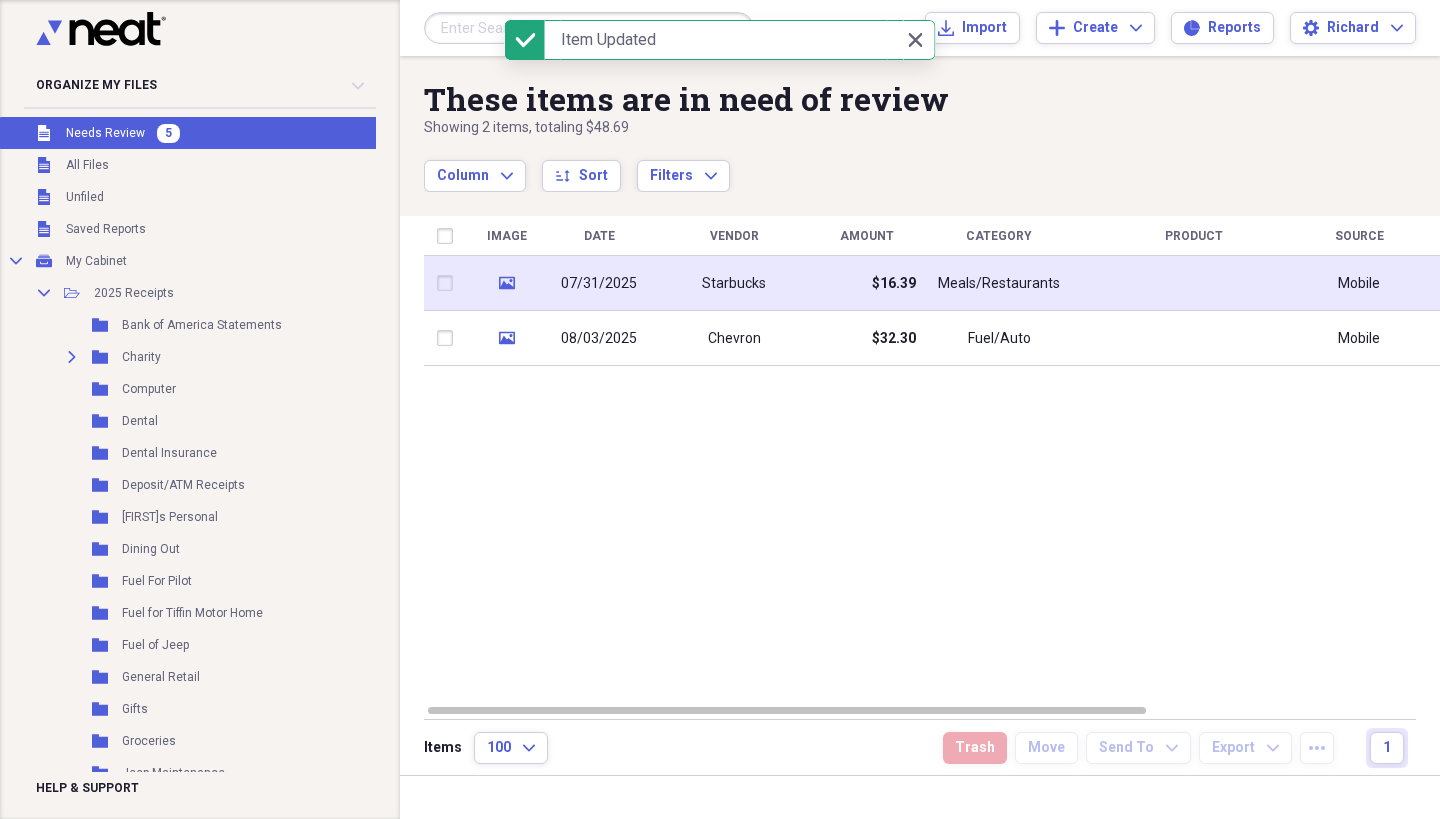 click on "$16.39" at bounding box center [866, 283] 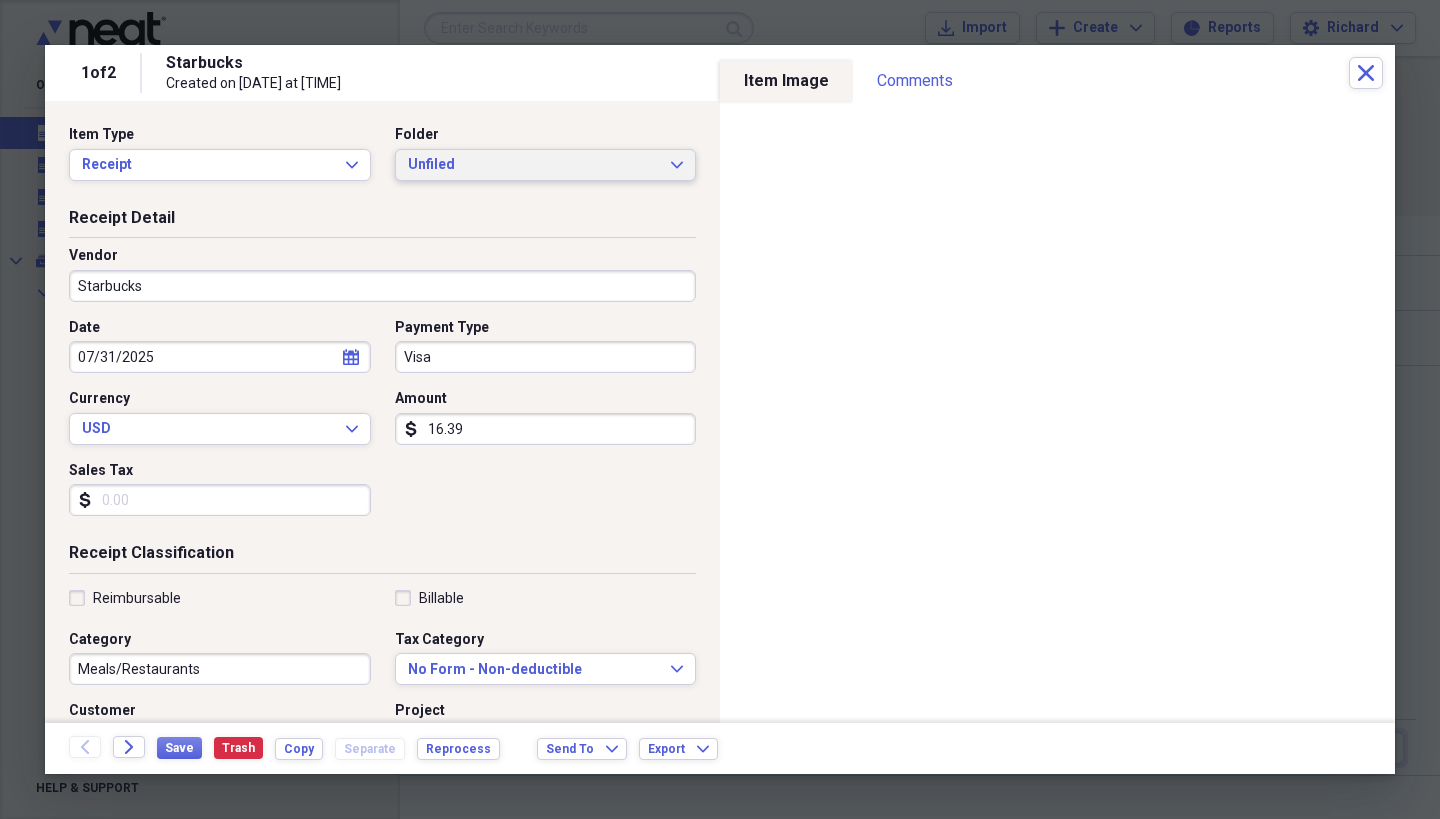 click on "Unfiled Expand" at bounding box center (546, 165) 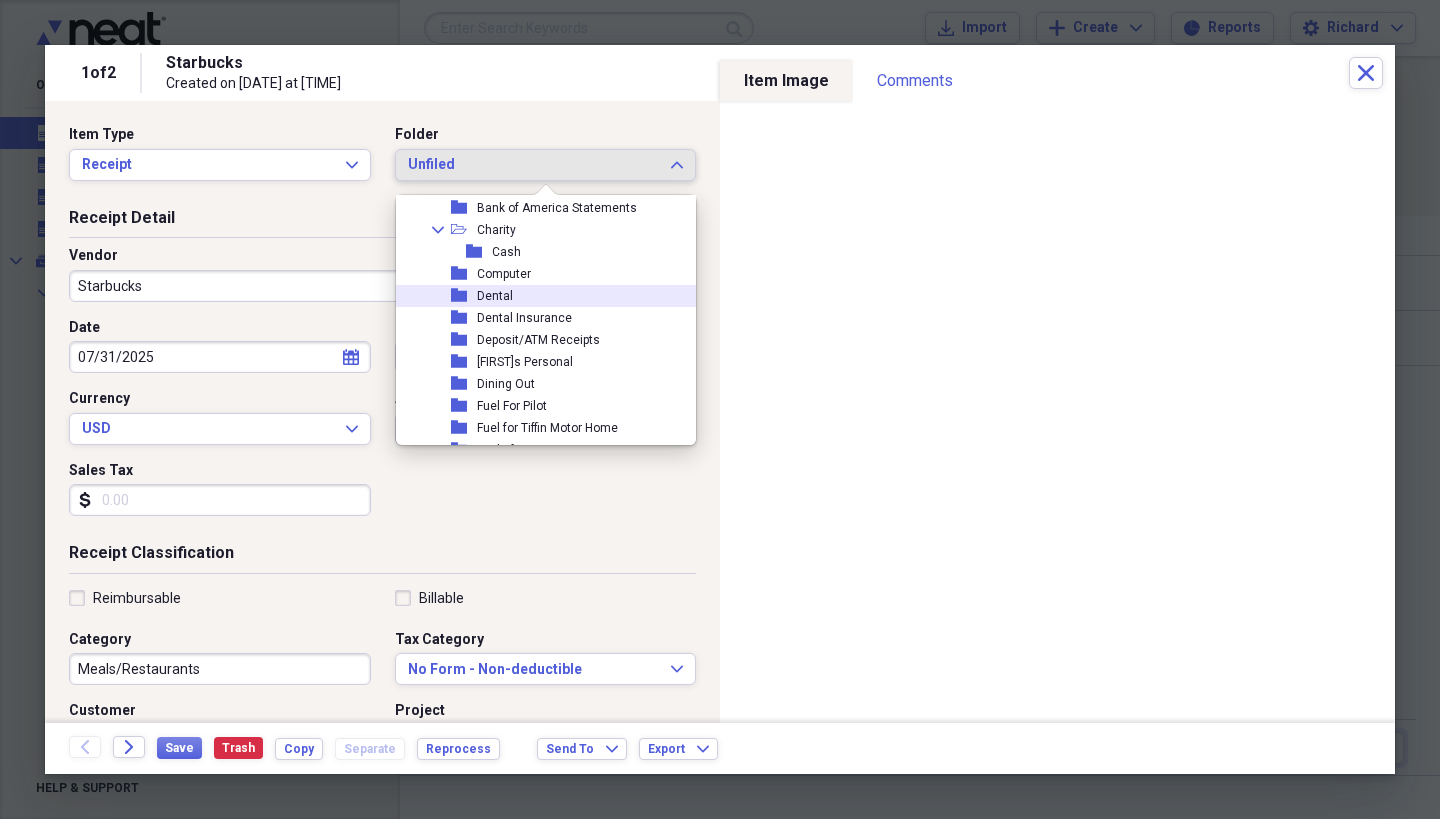 scroll, scrollTop: 84, scrollLeft: 0, axis: vertical 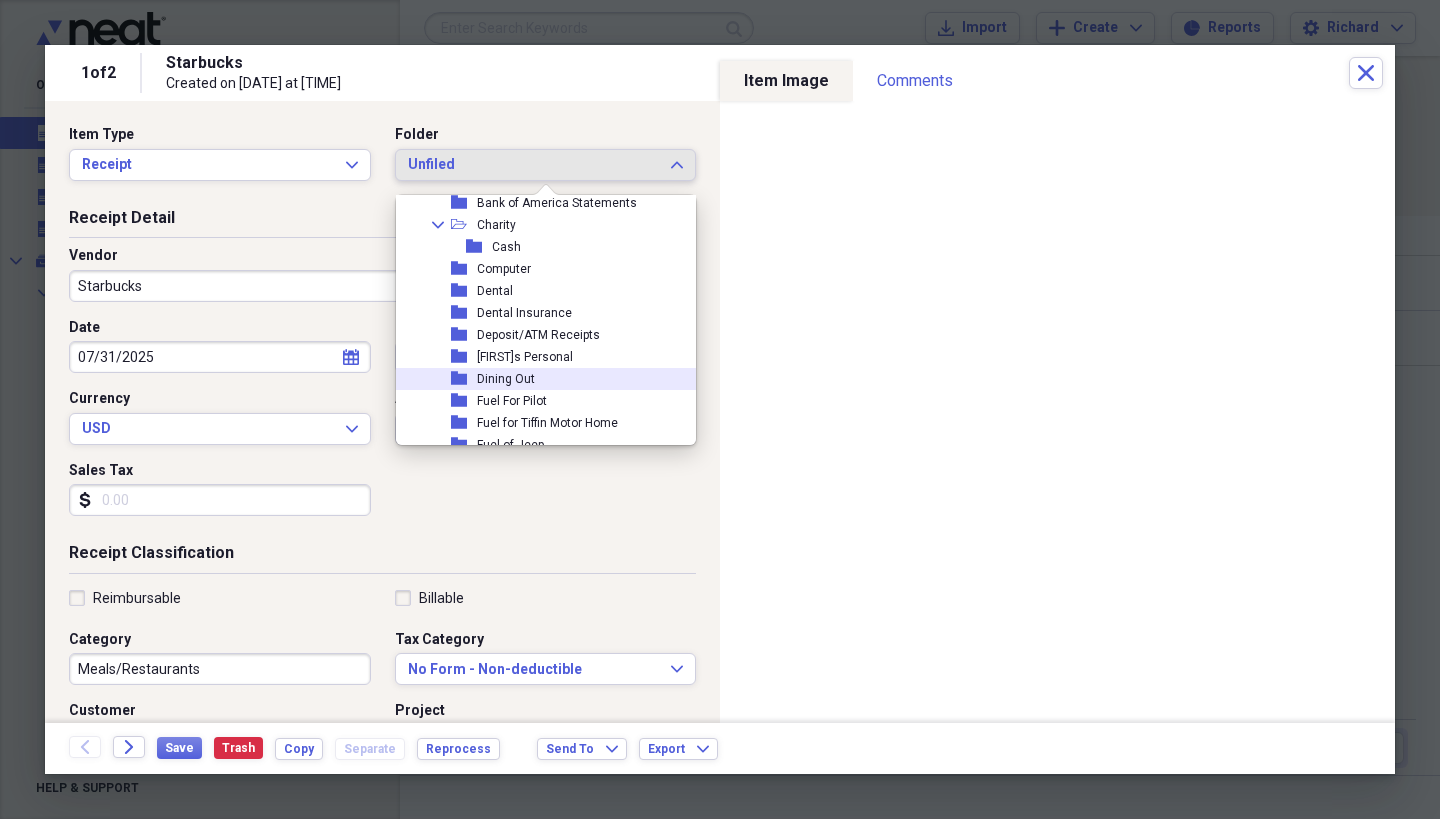 click on "Dining Out" at bounding box center (506, 379) 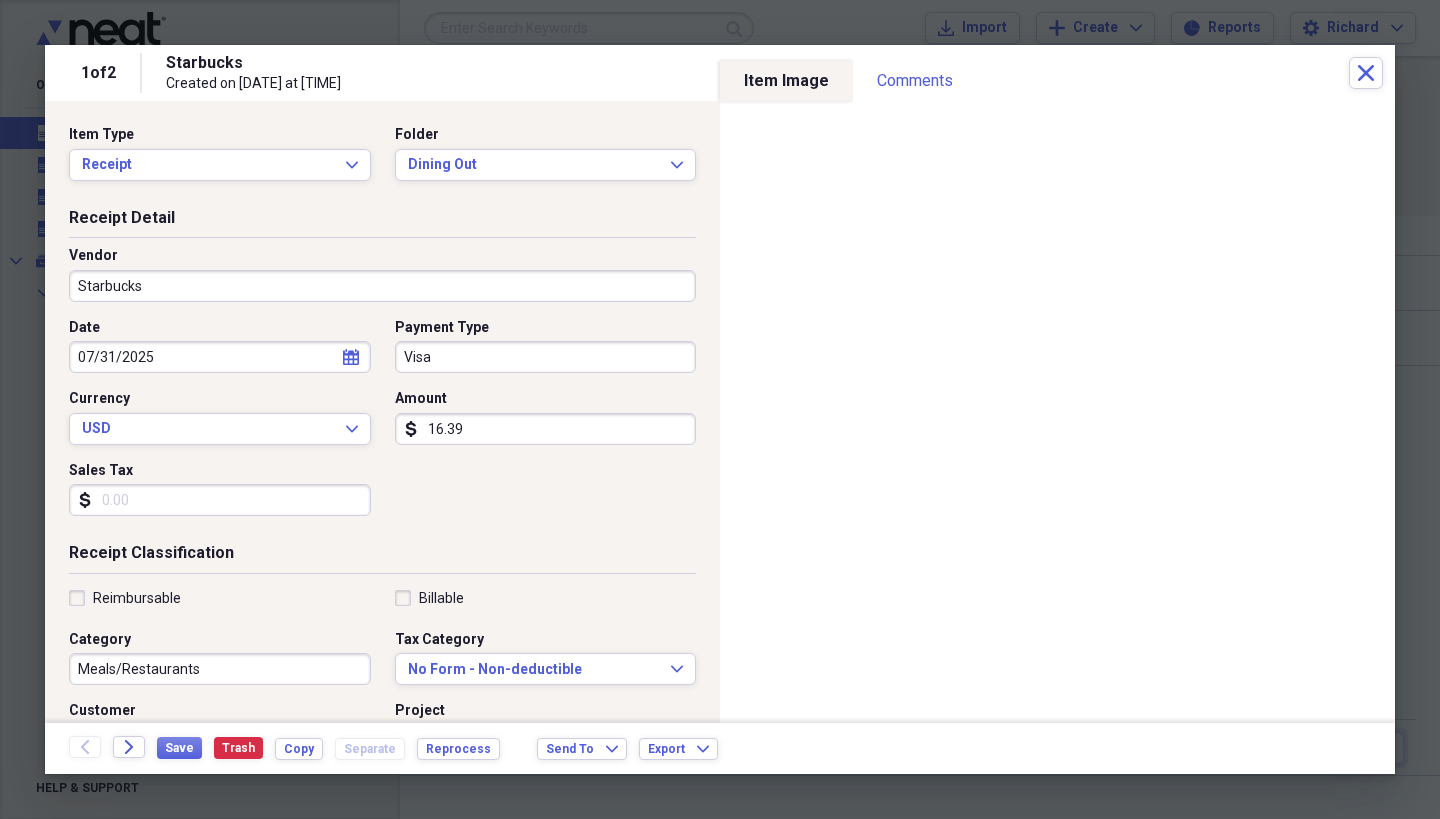click on "Visa" at bounding box center (546, 357) 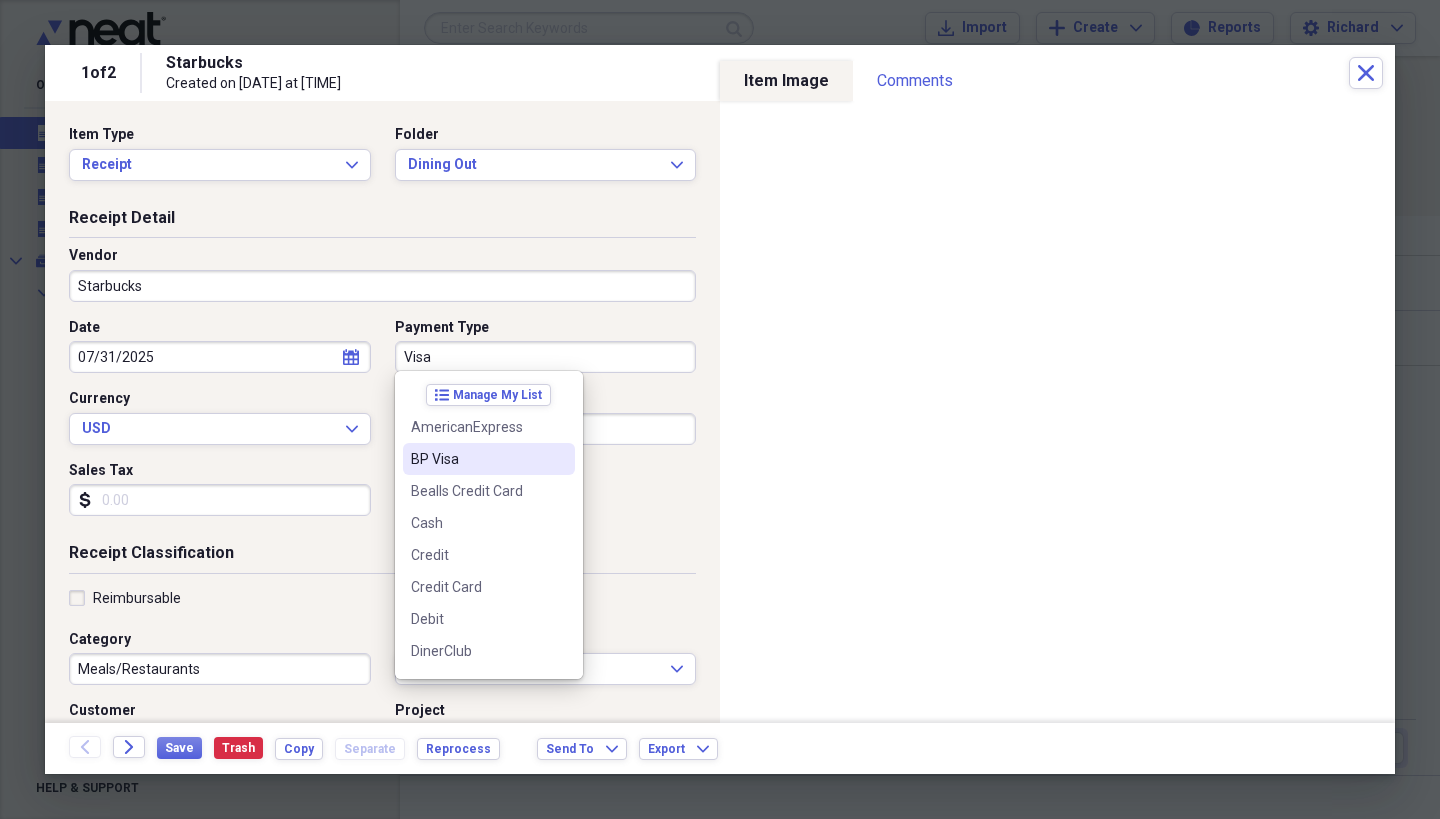 click on "BP Visa" at bounding box center [477, 459] 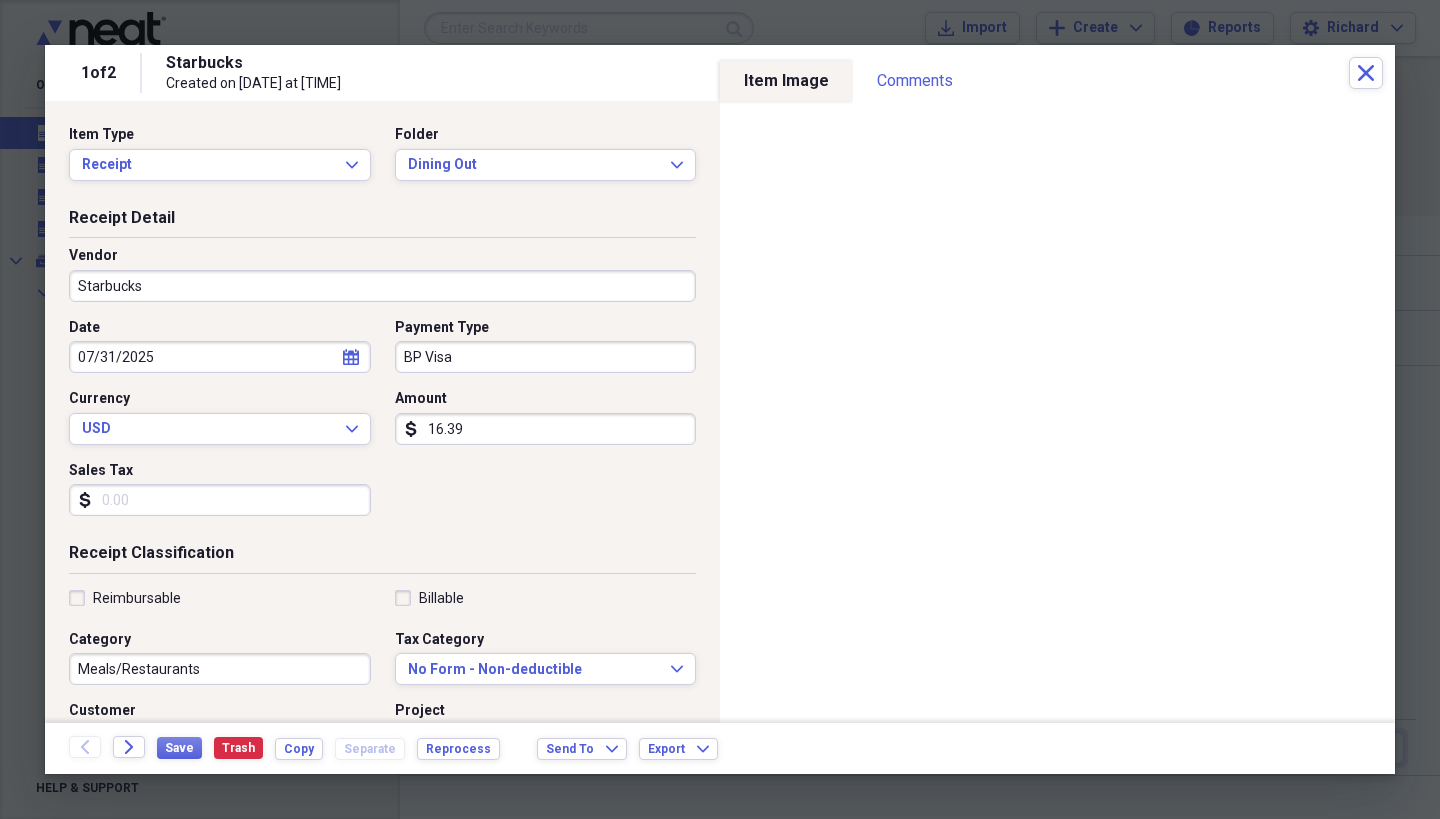 click on "Sales Tax" at bounding box center (220, 500) 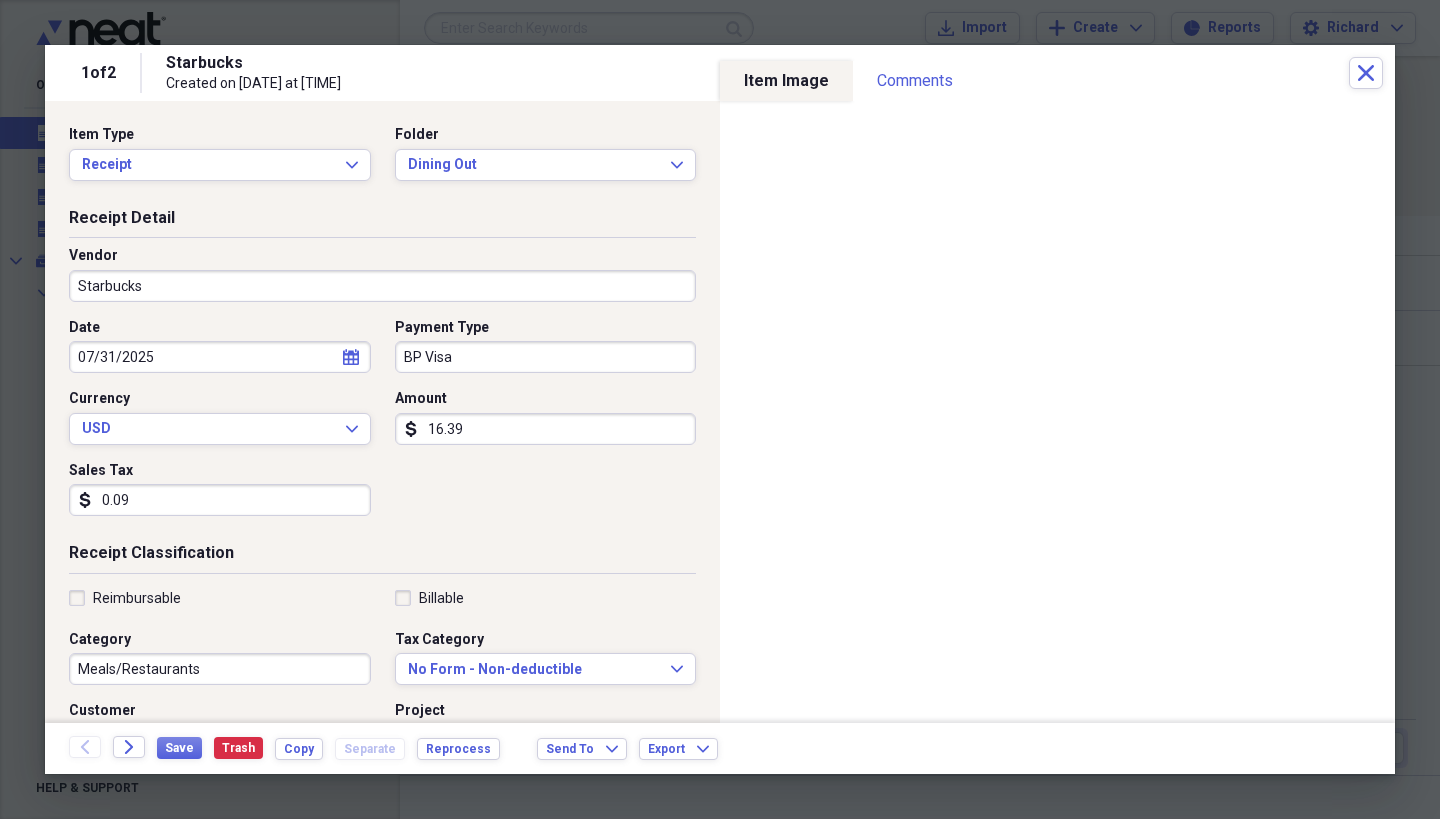 type on "0.94" 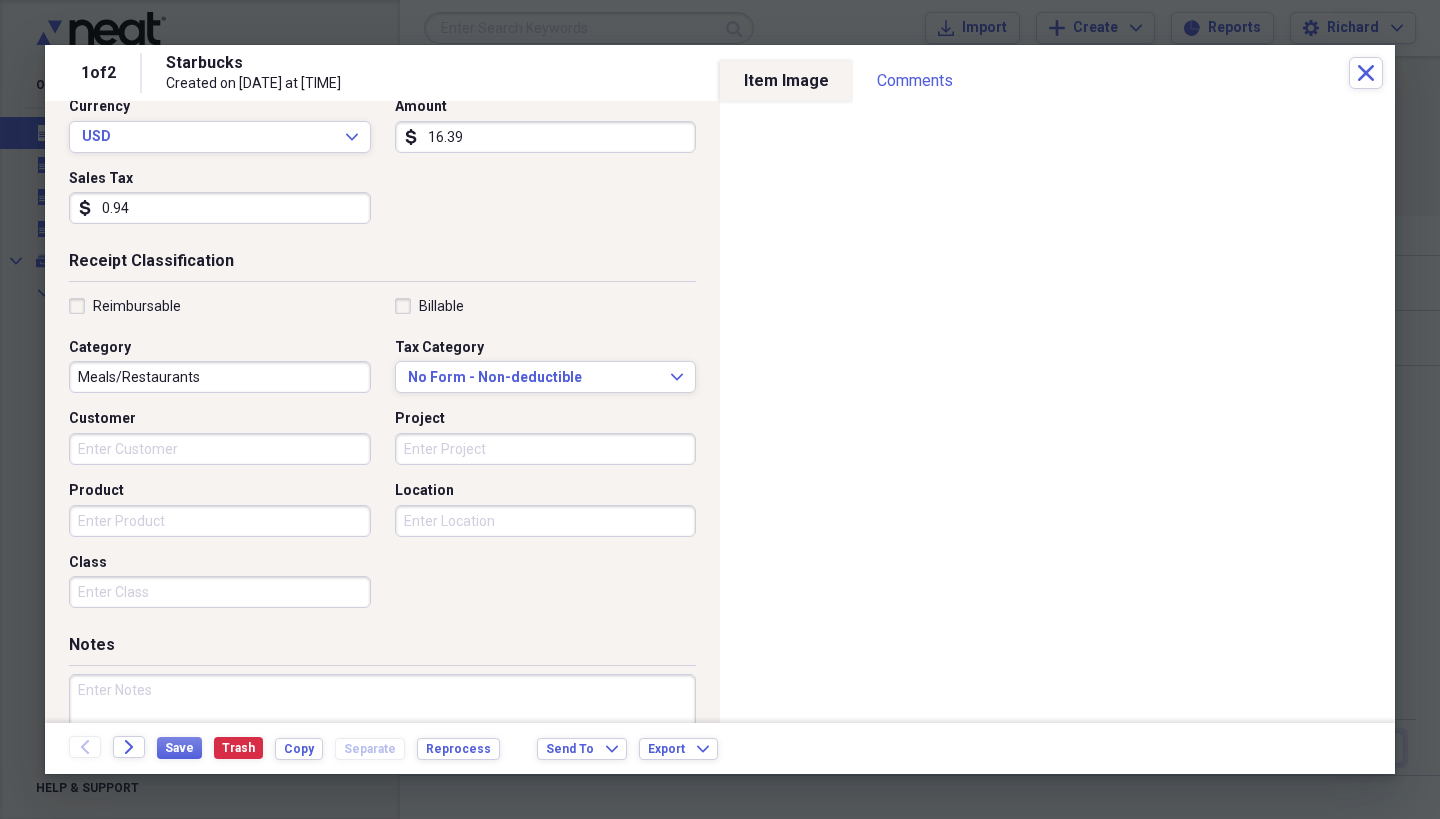 scroll, scrollTop: 295, scrollLeft: 0, axis: vertical 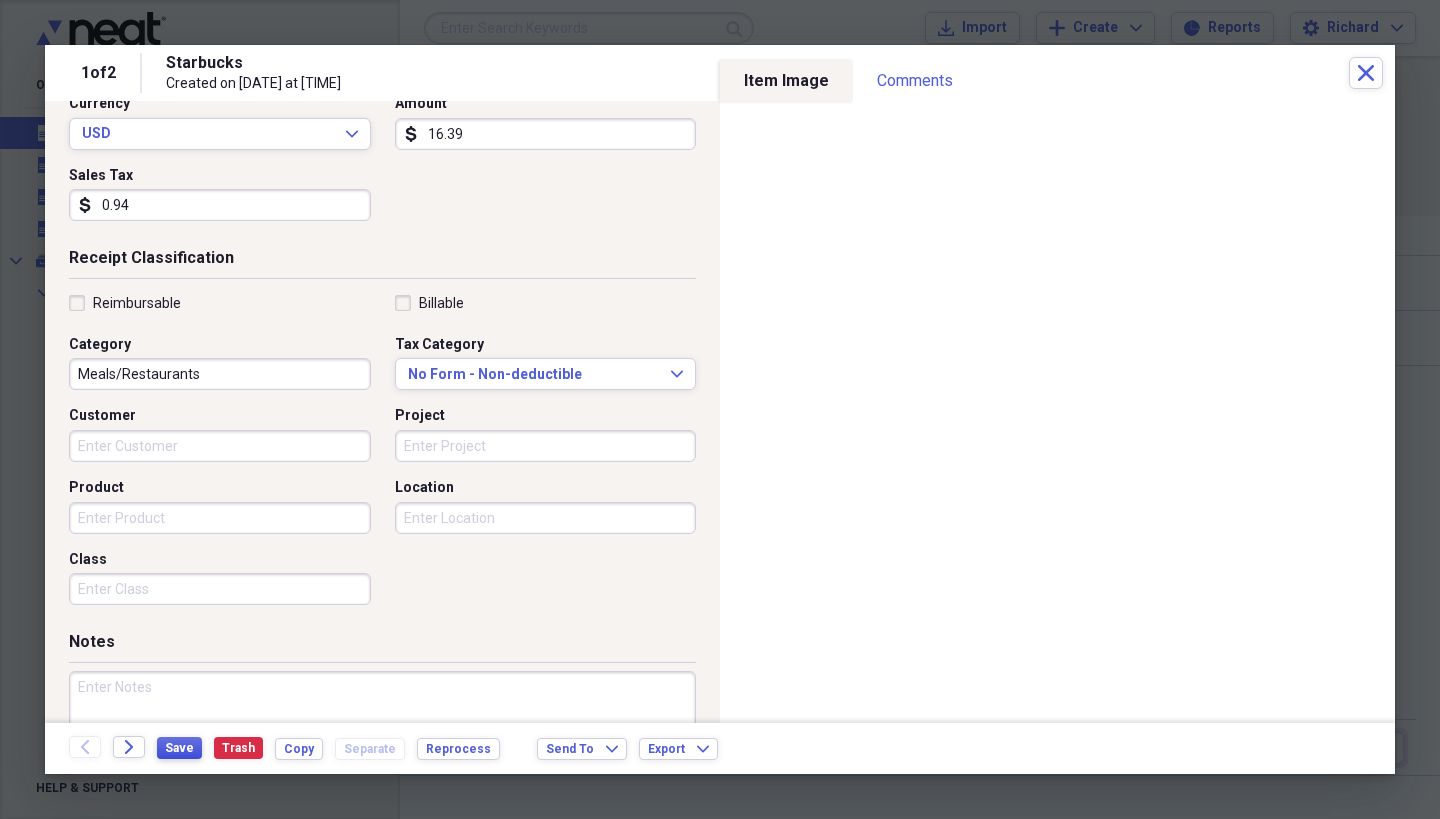 click on "Save" at bounding box center (179, 748) 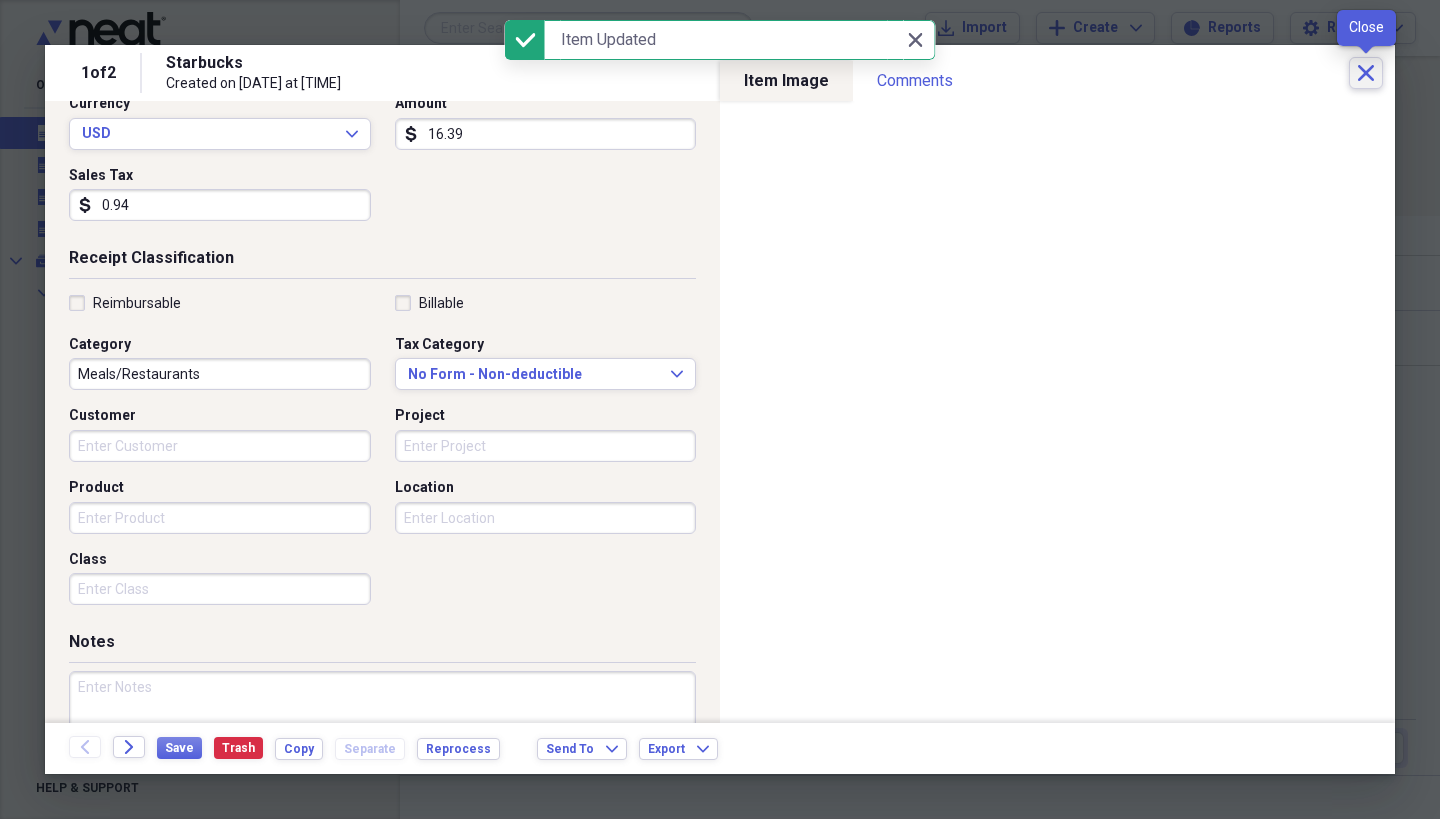 click 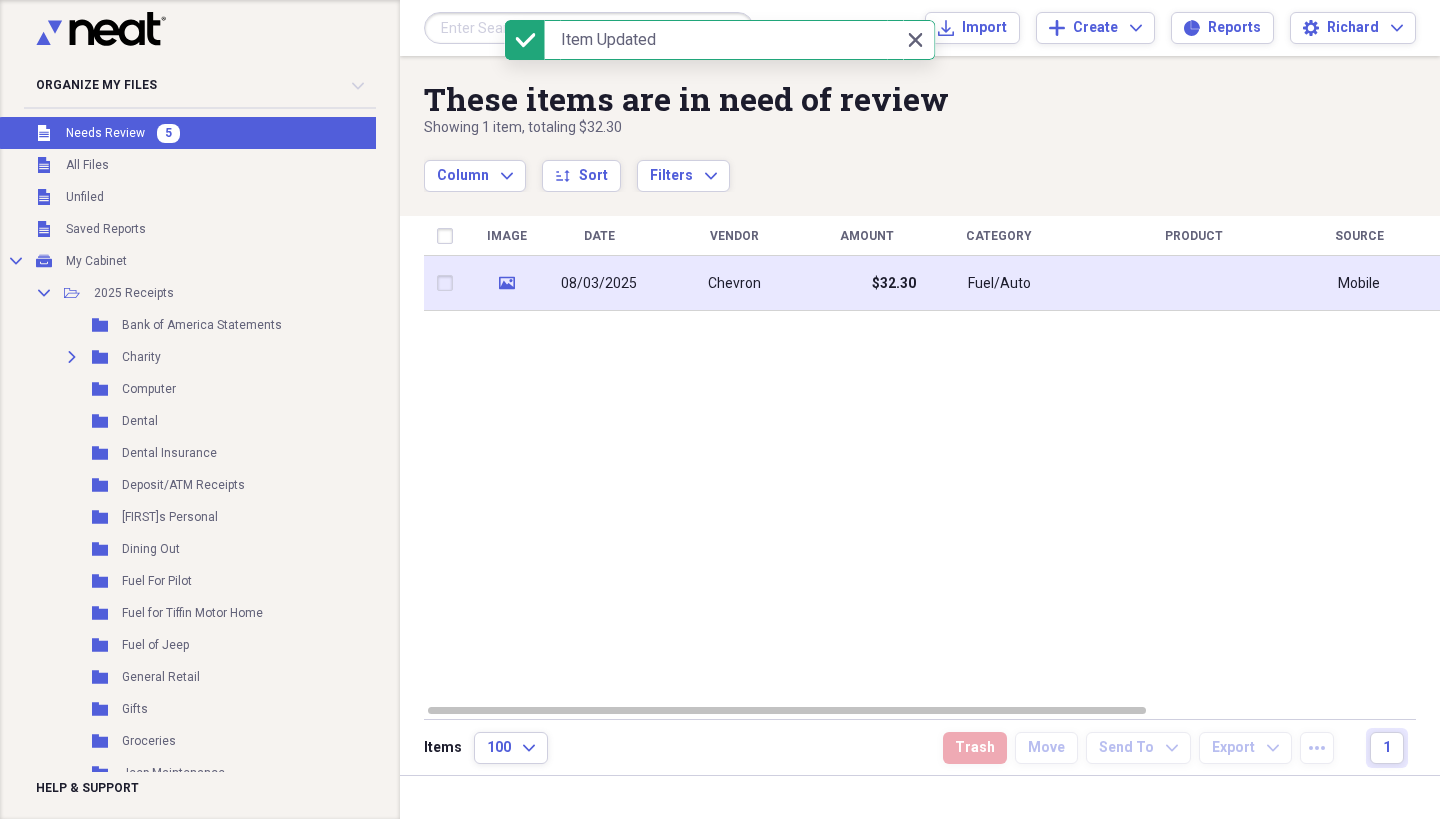 click on "Chevron" at bounding box center (734, 283) 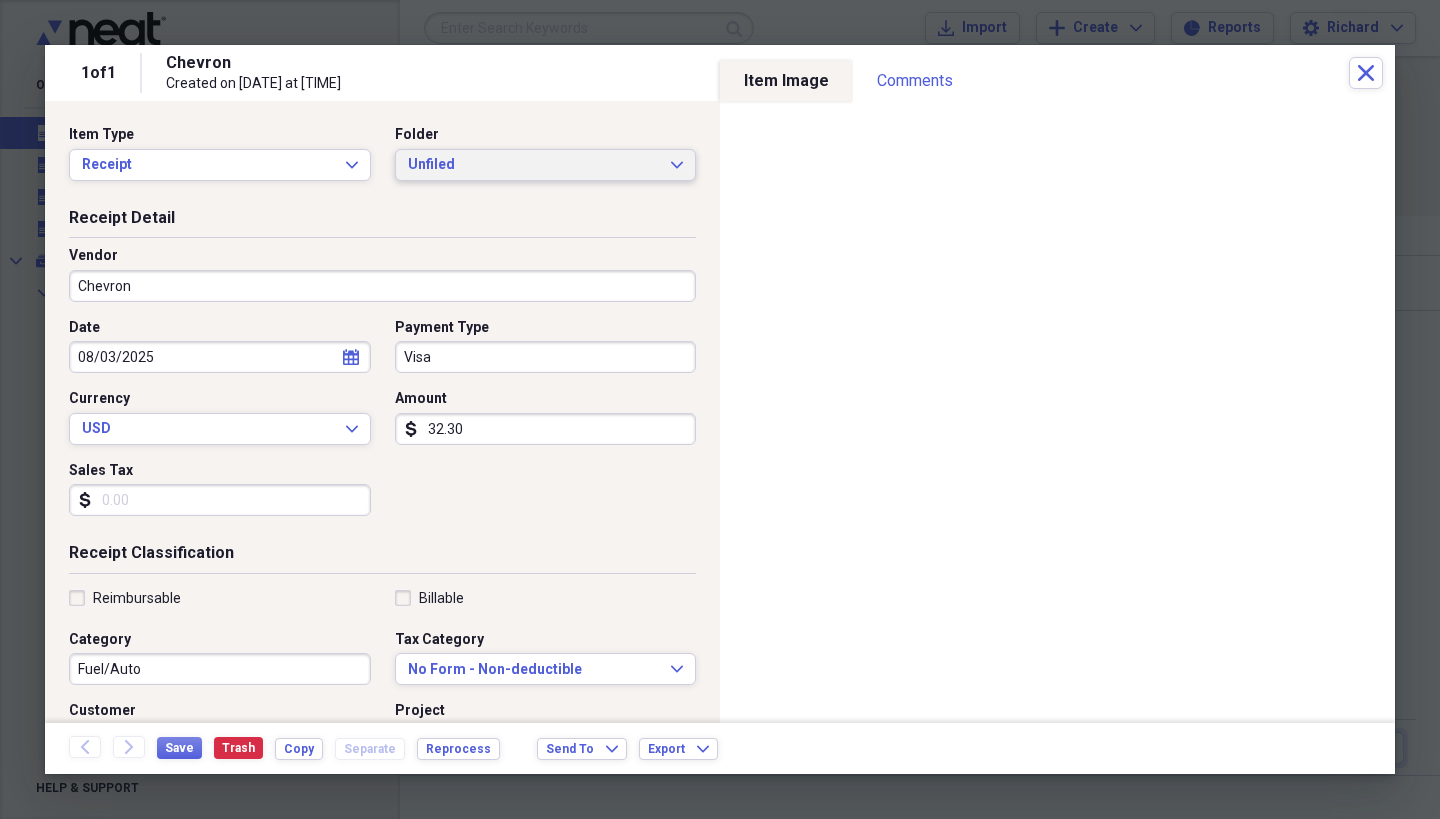 click on "Unfiled Expand" at bounding box center (546, 165) 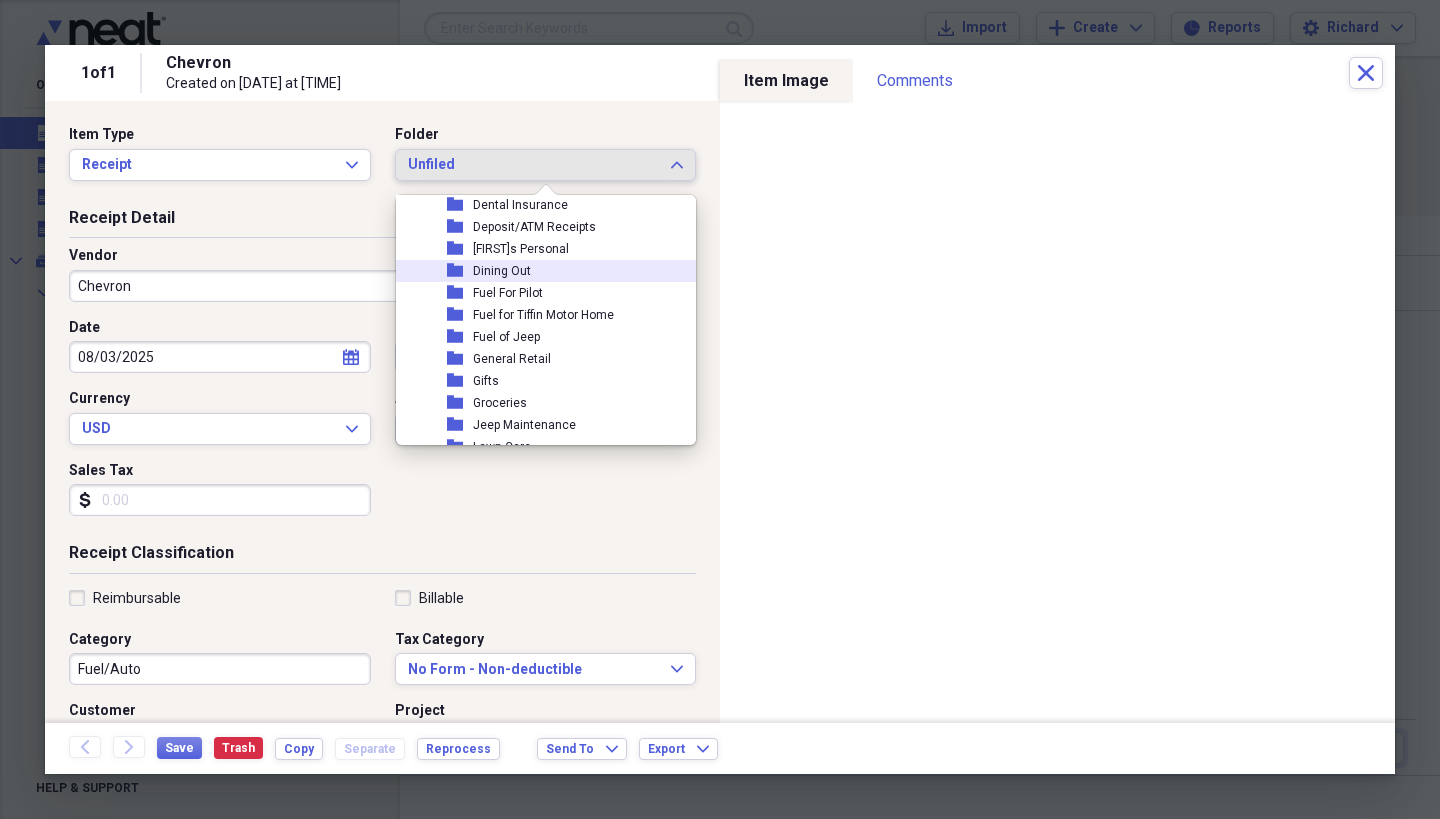 scroll, scrollTop: 192, scrollLeft: 3, axis: both 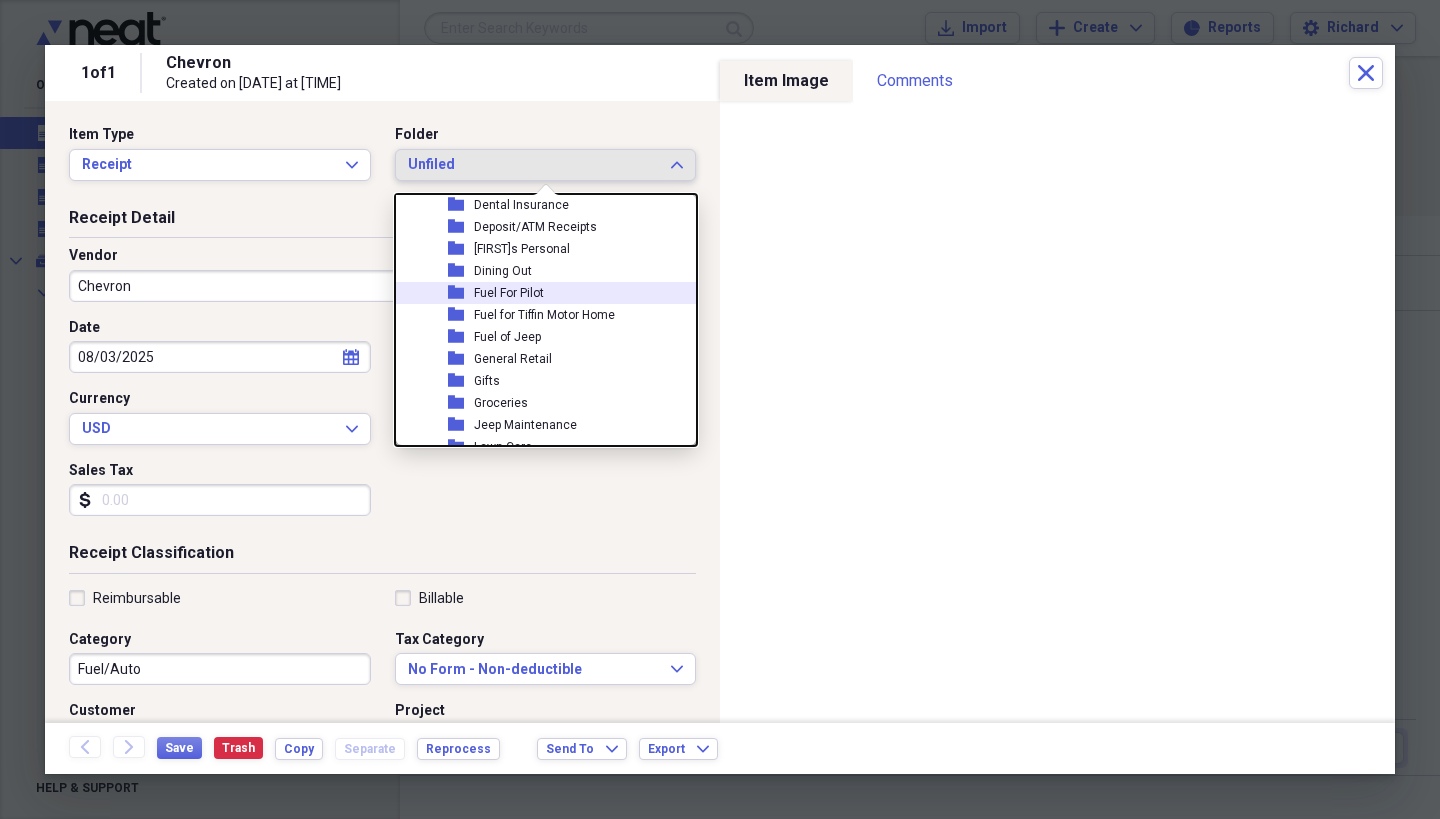 click on "Fuel For Pilot" at bounding box center [509, 293] 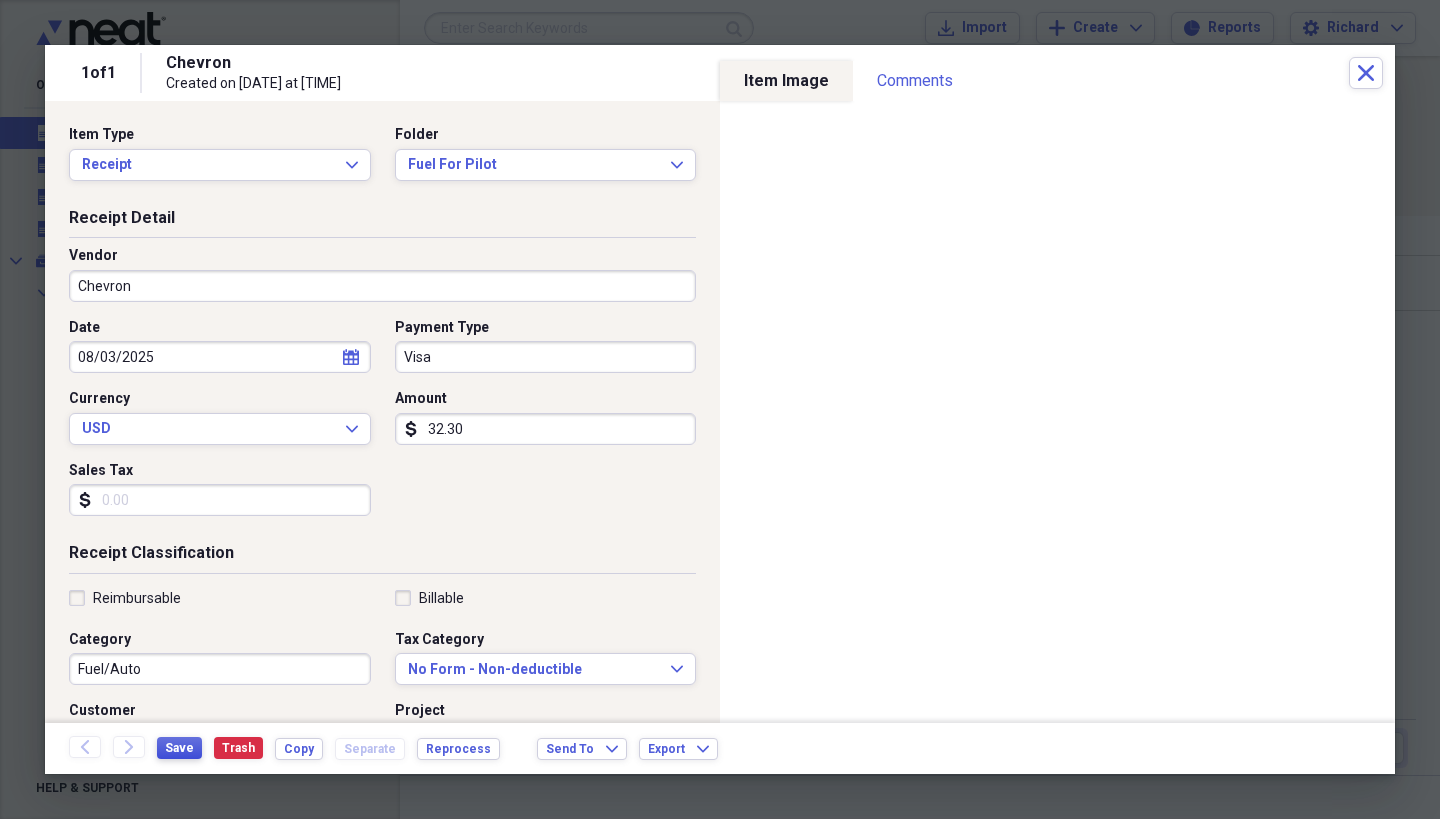 click on "Save" at bounding box center (179, 748) 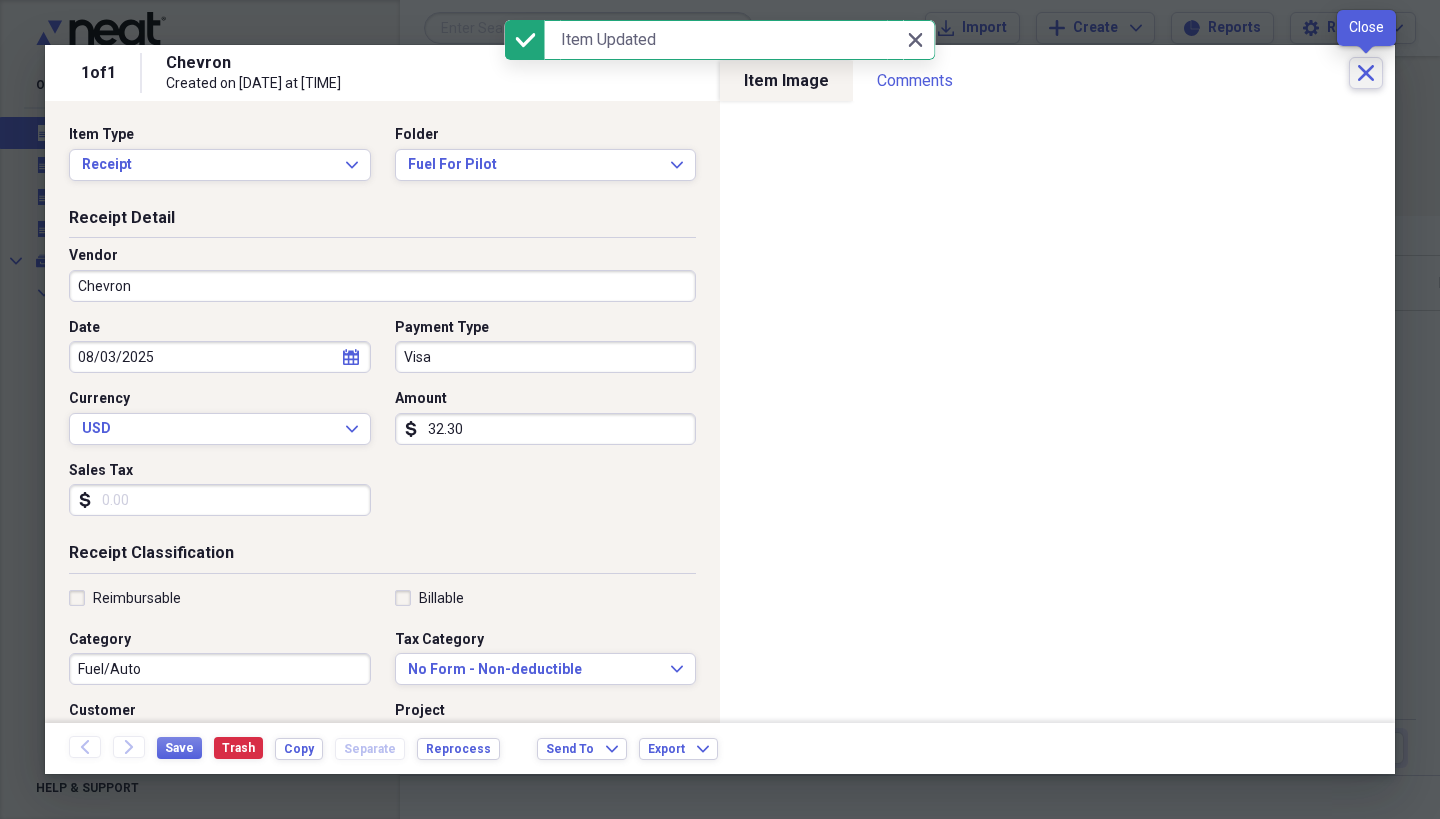 click on "Close" 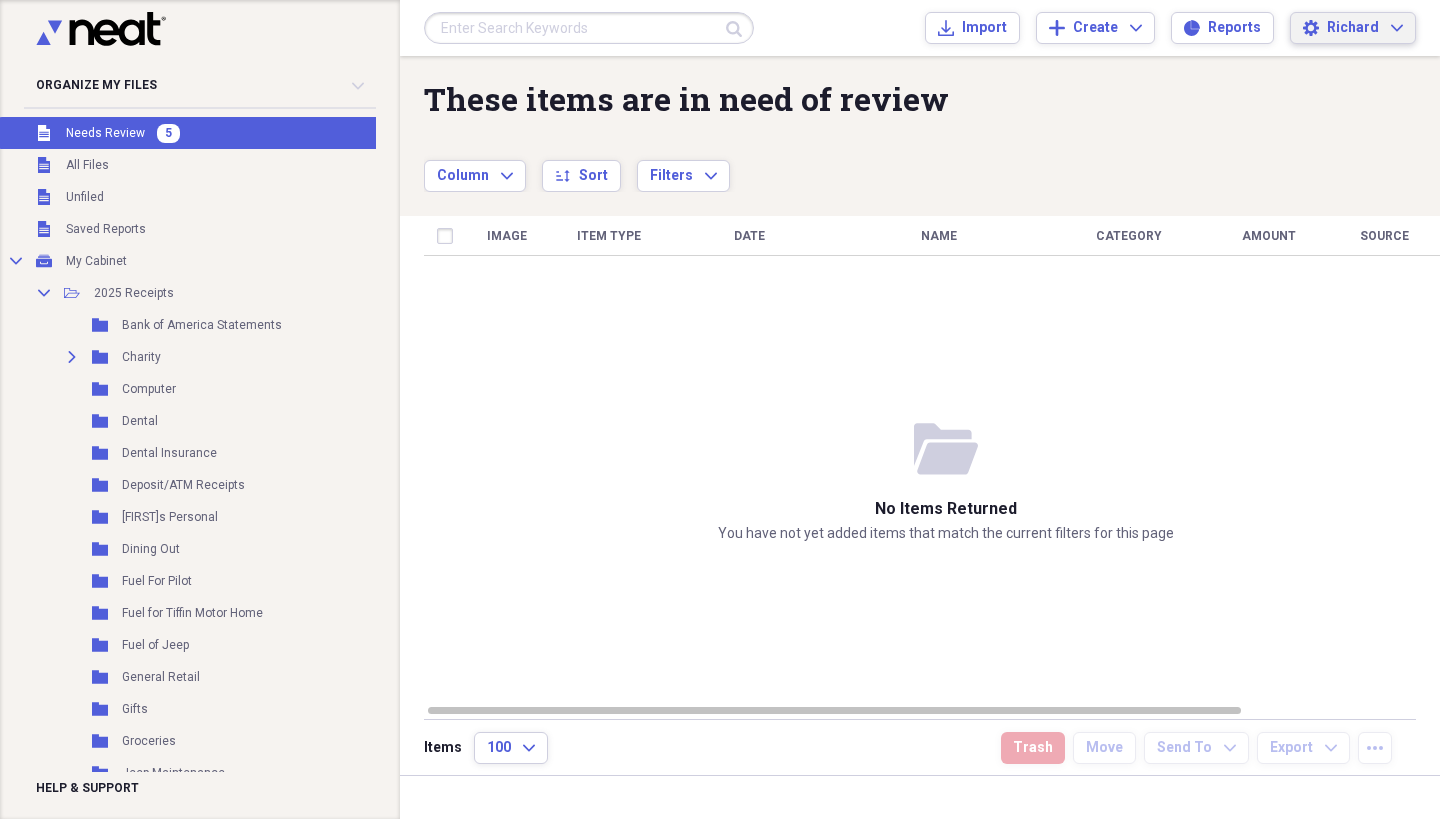 click on "[FIRST] Expand" at bounding box center [1365, 28] 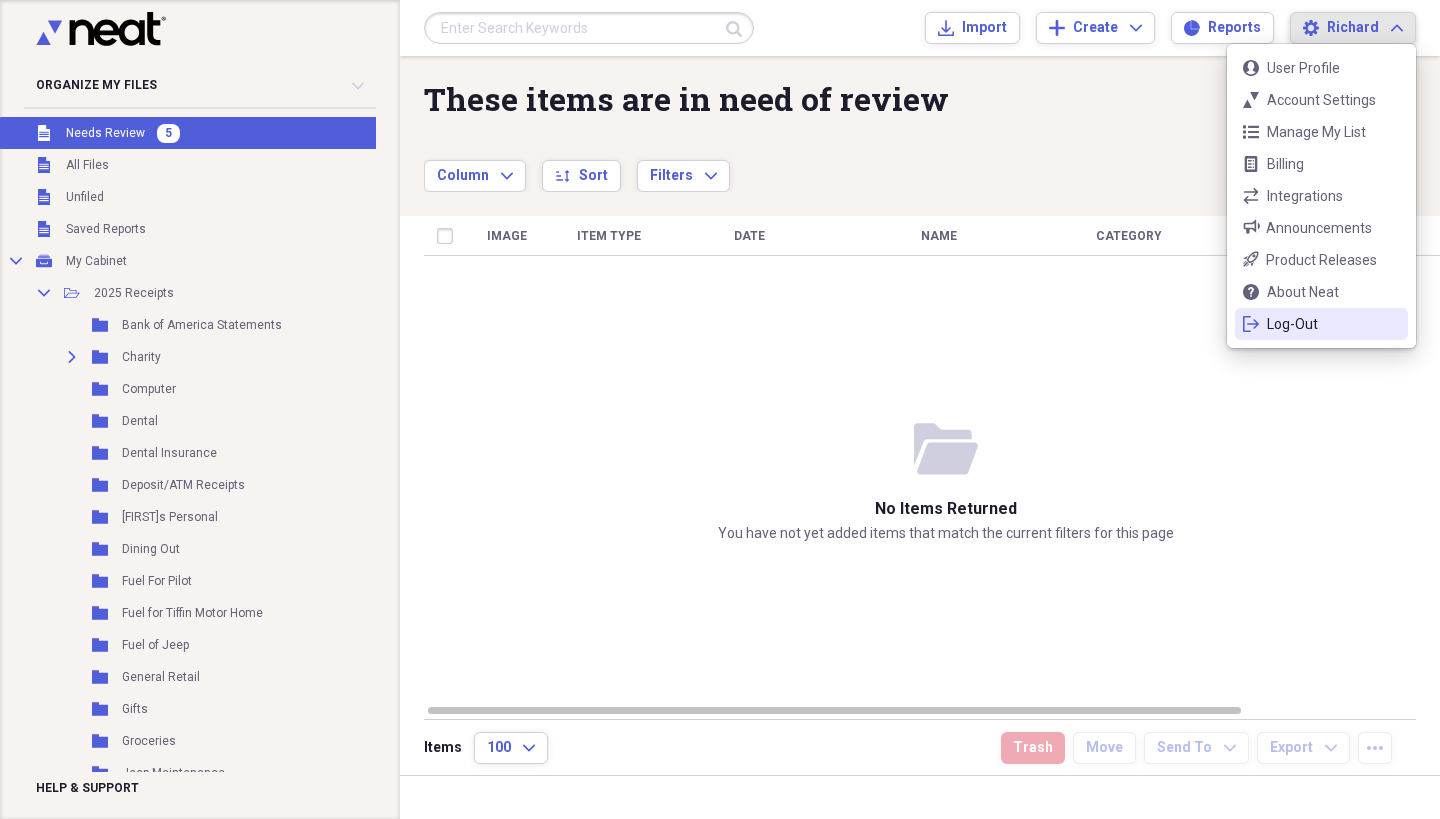 click on "Log-Out" at bounding box center (1321, 324) 